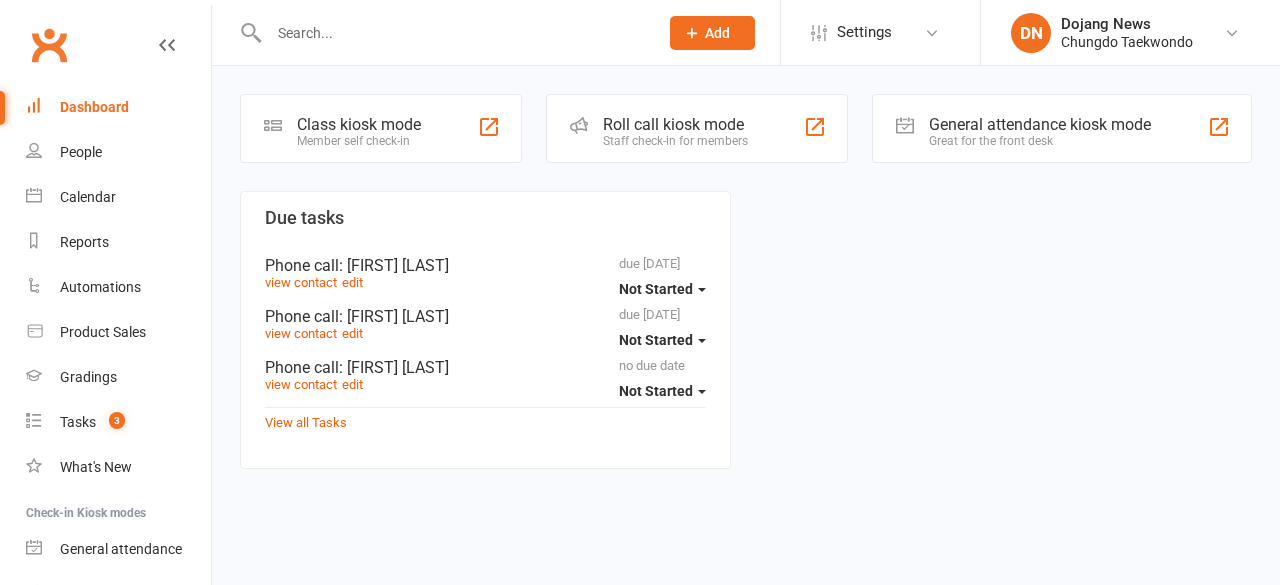 scroll, scrollTop: 0, scrollLeft: 0, axis: both 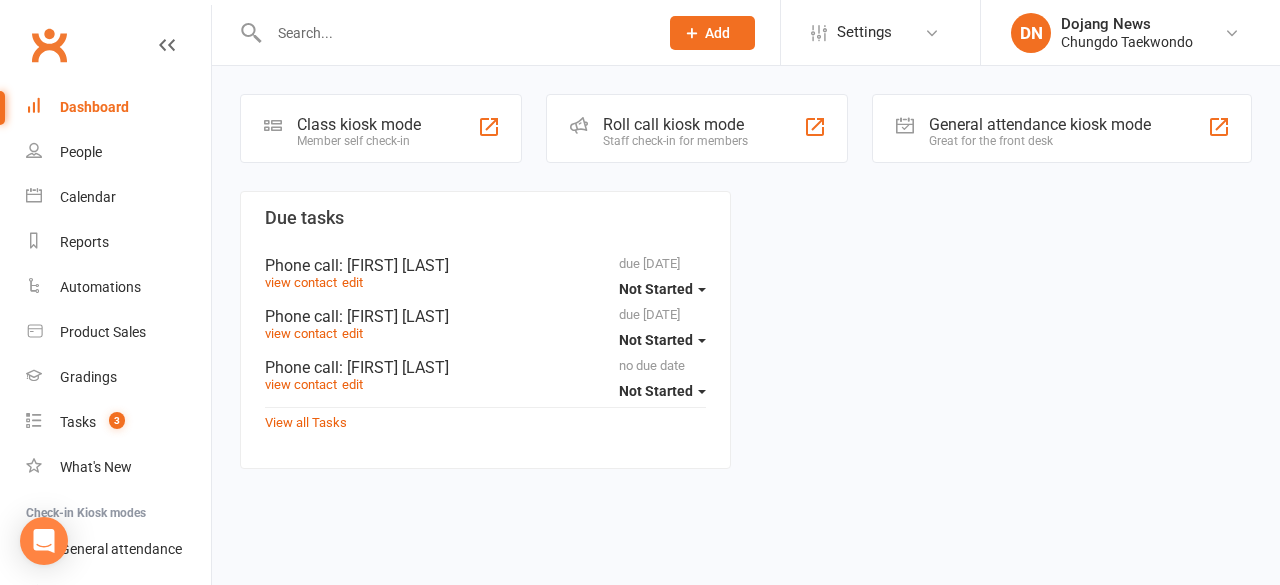click on "Class kiosk mode" at bounding box center [359, 124] 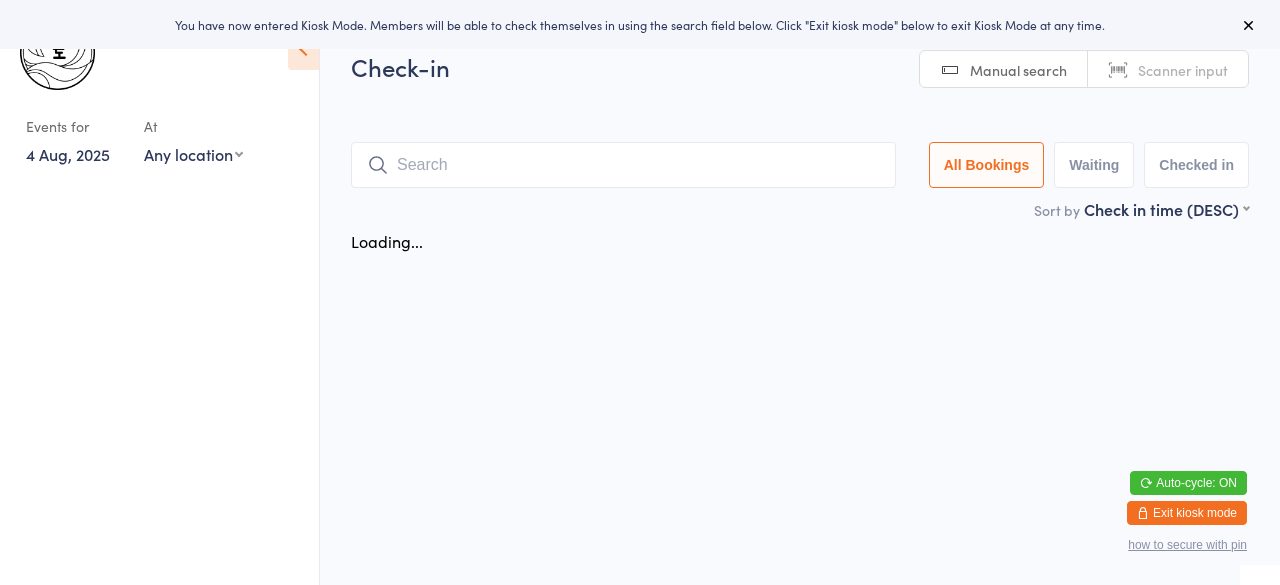 scroll, scrollTop: 0, scrollLeft: 0, axis: both 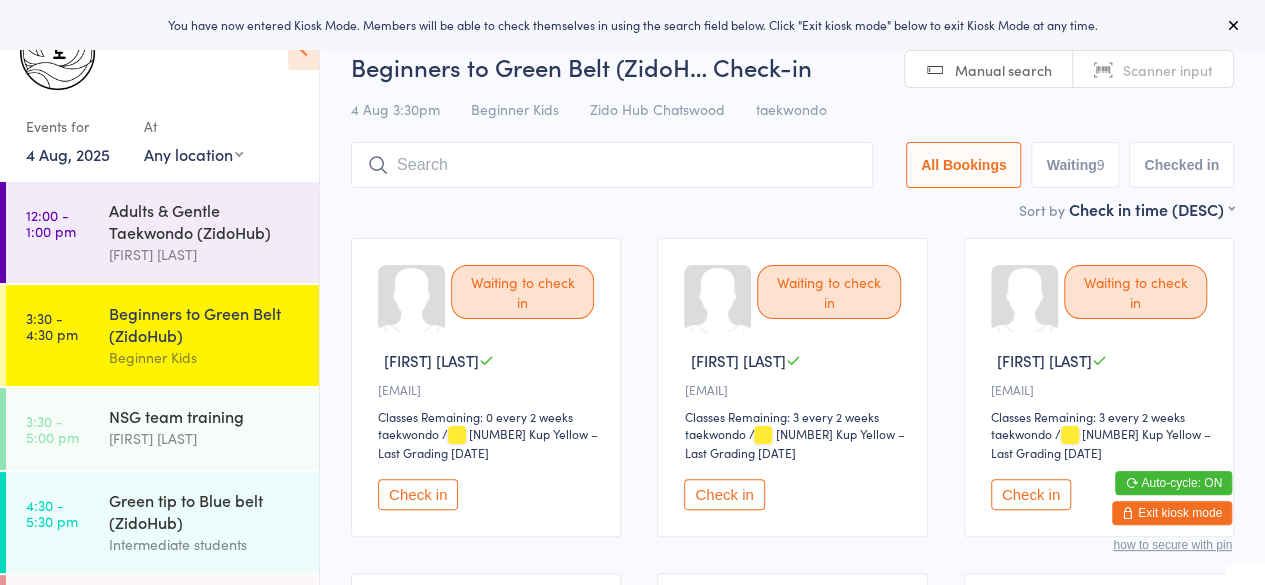 click on "You have now entered Kiosk Mode. Members will be able to check themselves in using the search field below. Click "Exit kiosk mode" below to exit Kiosk Mode at any time." at bounding box center (632, 24) 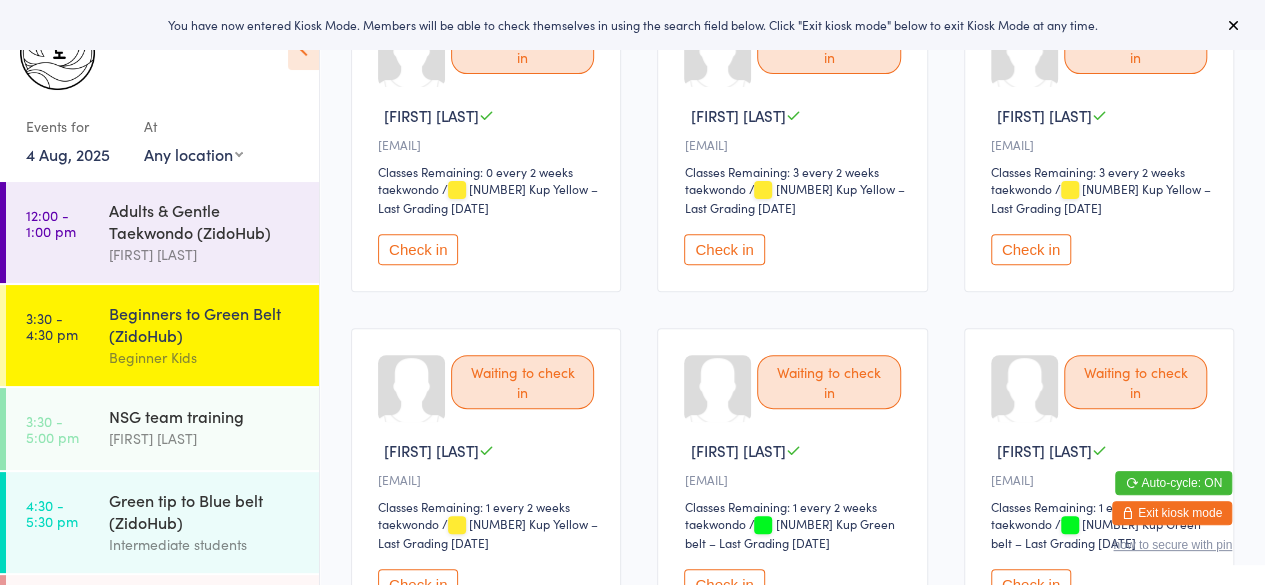 click on "Check in" at bounding box center [724, 249] 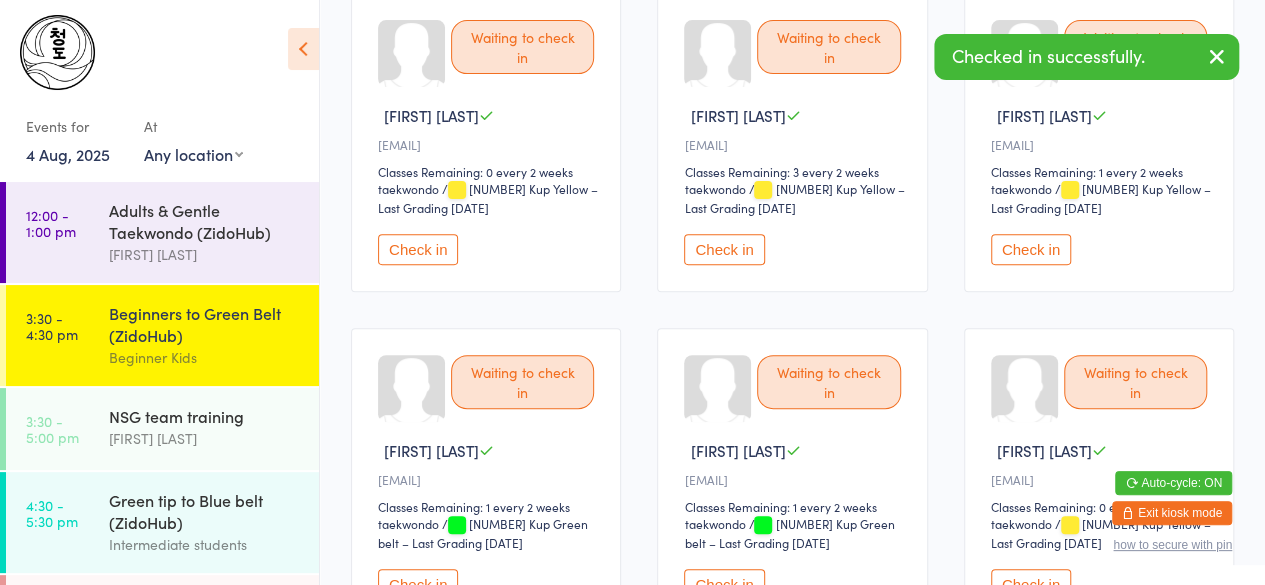 click on "Check in" at bounding box center [724, 249] 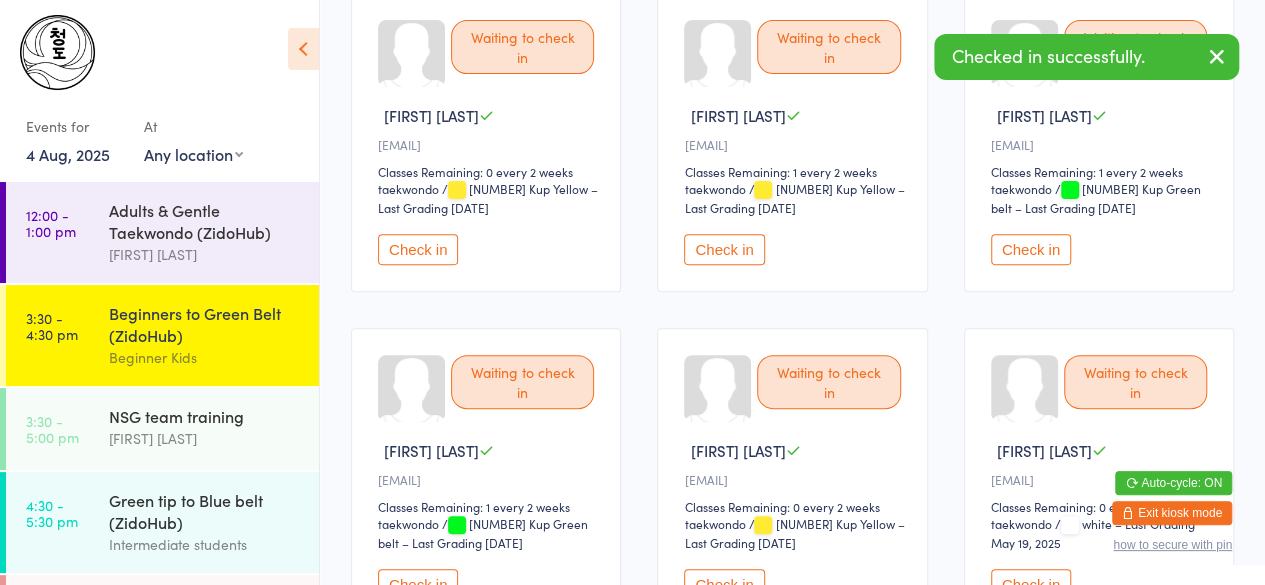 click on "Check in" at bounding box center [724, 249] 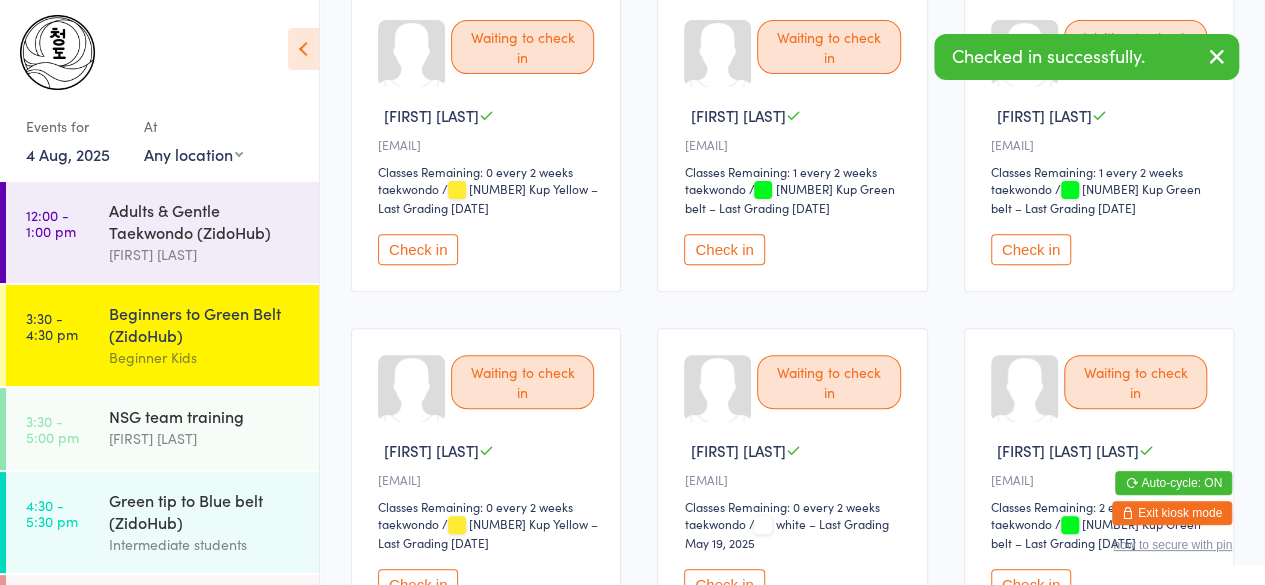 click on "Check in" at bounding box center (724, 249) 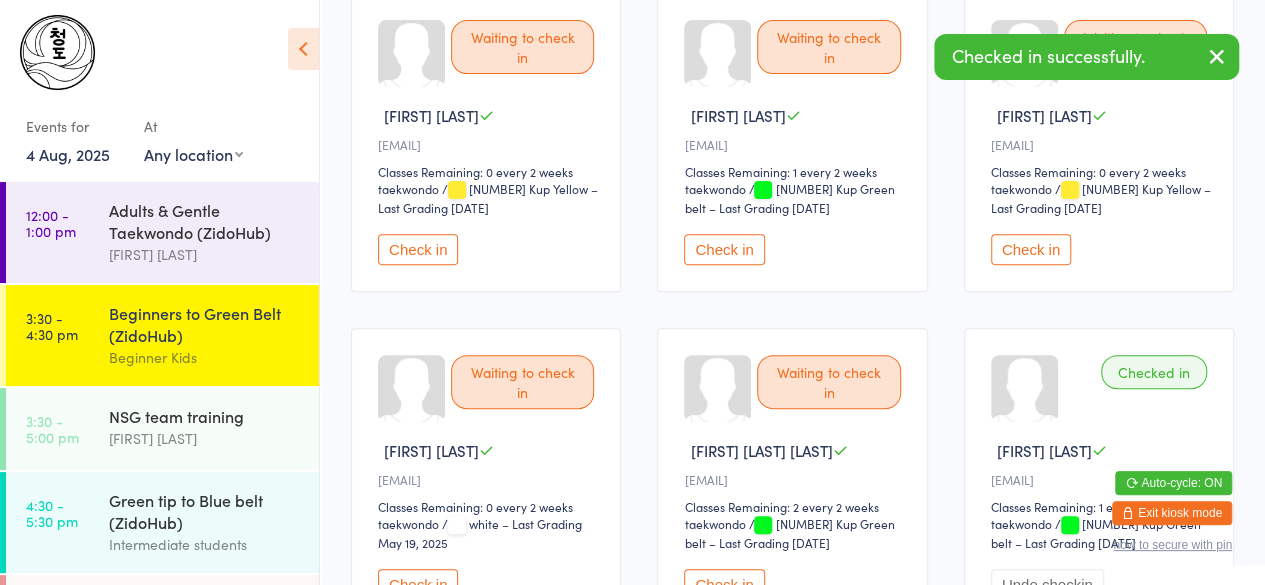 click on "Check in" at bounding box center [724, 249] 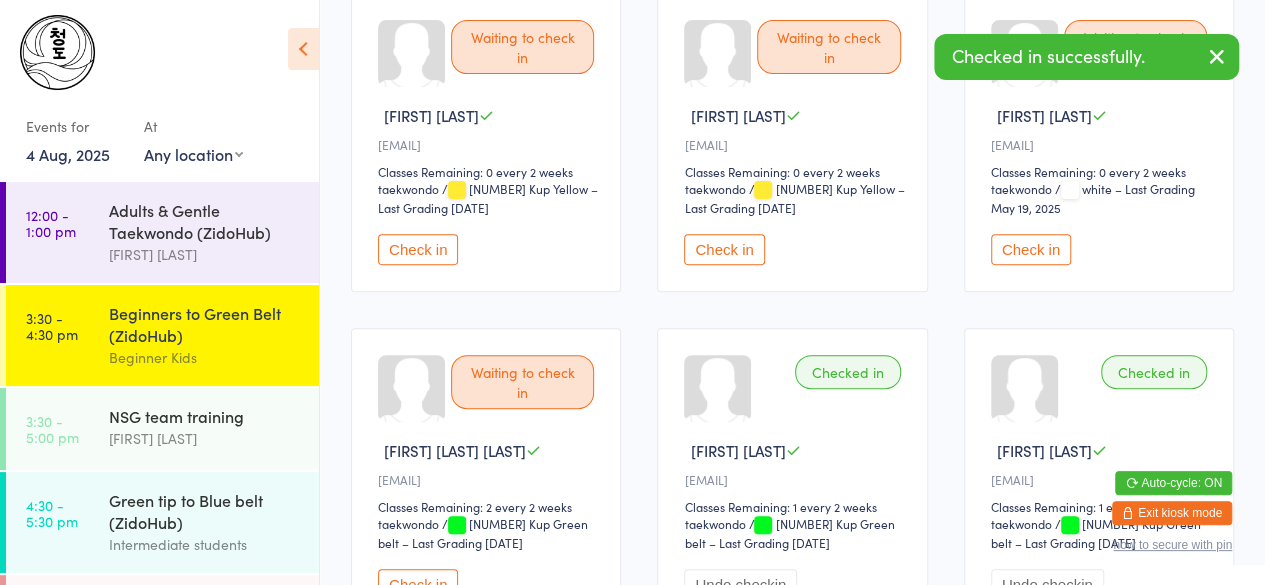 click on "Check in" at bounding box center (724, 249) 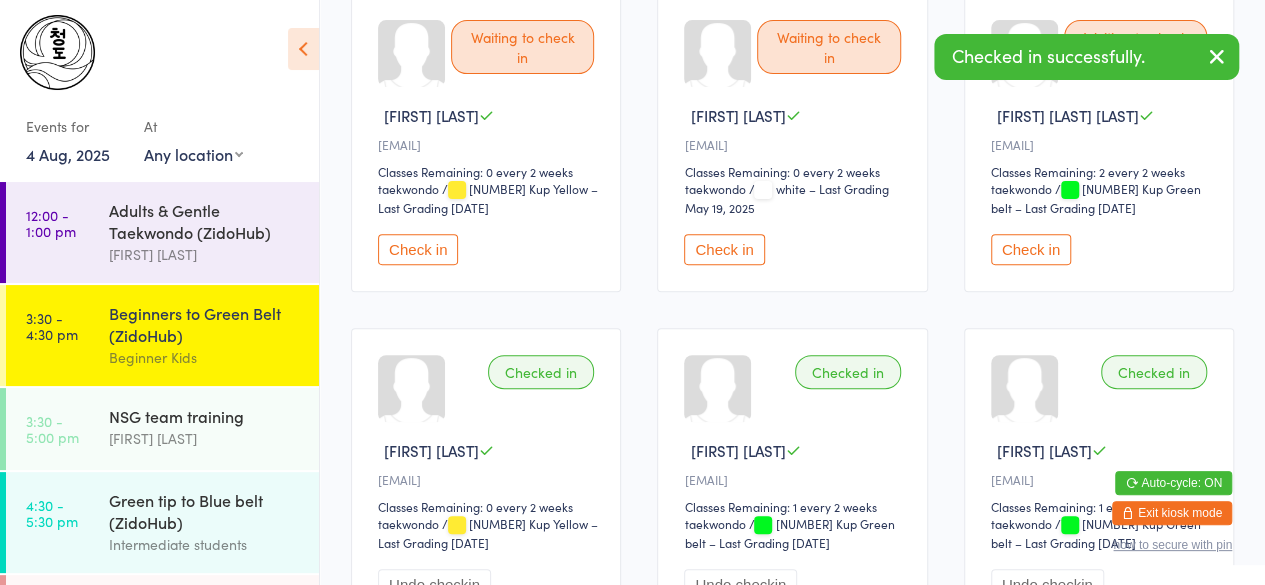 scroll, scrollTop: 0, scrollLeft: 0, axis: both 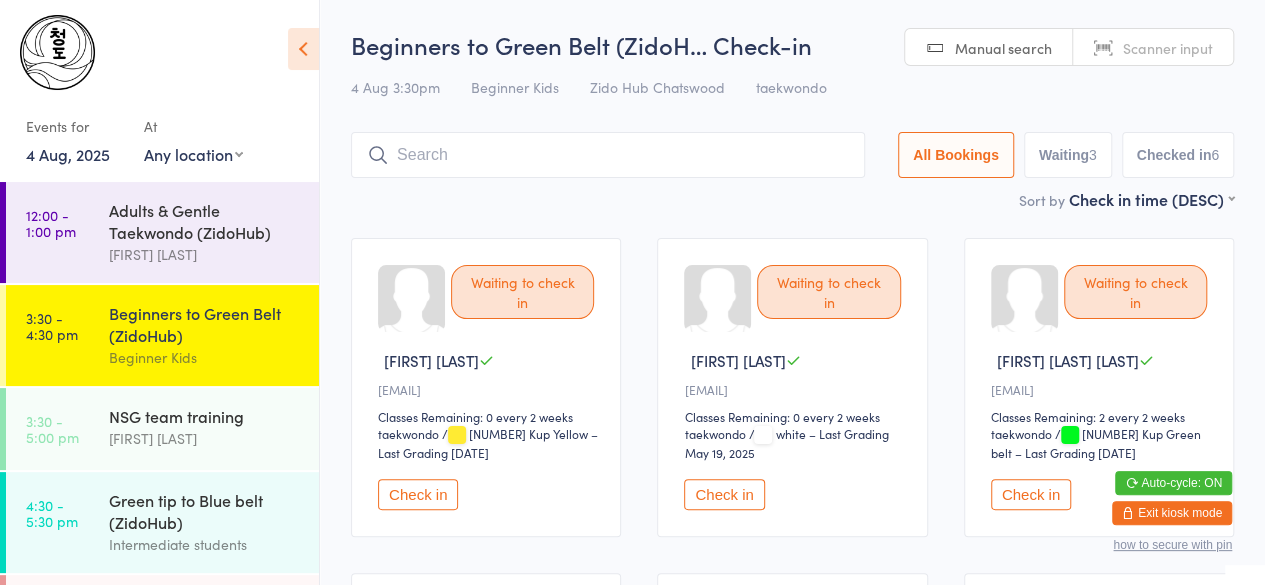 click on "Beginners to Green Belt (ZidoH… Check-in 4 Aug 3:30pm  Beginner Kids  Zido Hub Chatswood  taekwondo  Manual search Scanner input All Bookings Waiting  3 Checked in  6" at bounding box center (792, 108) 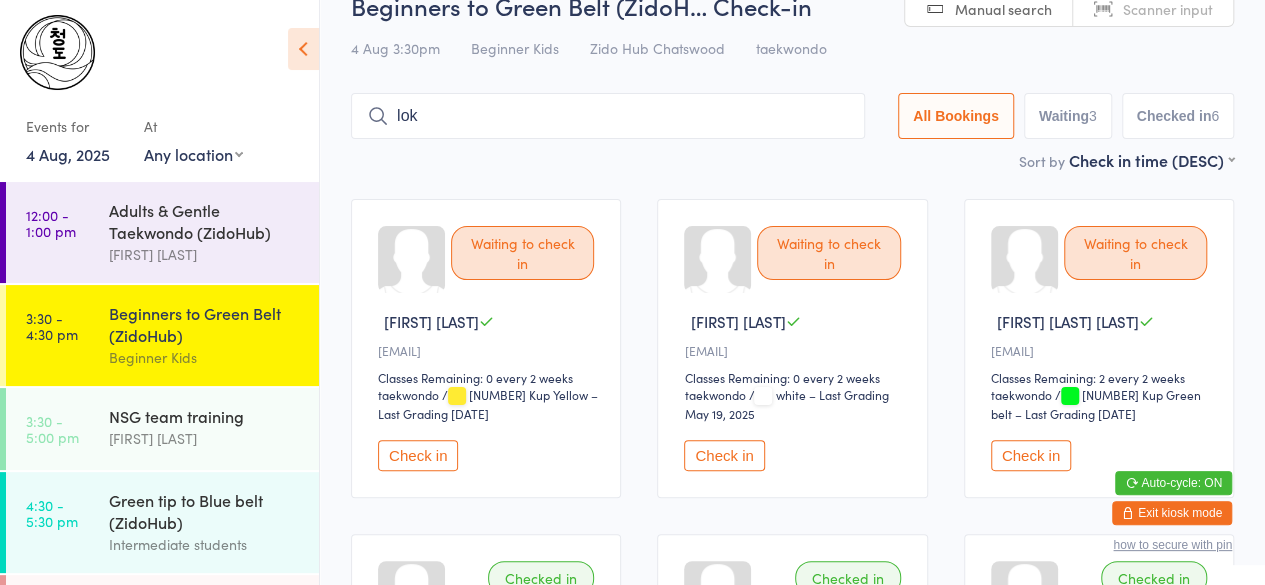 scroll, scrollTop: 49, scrollLeft: 0, axis: vertical 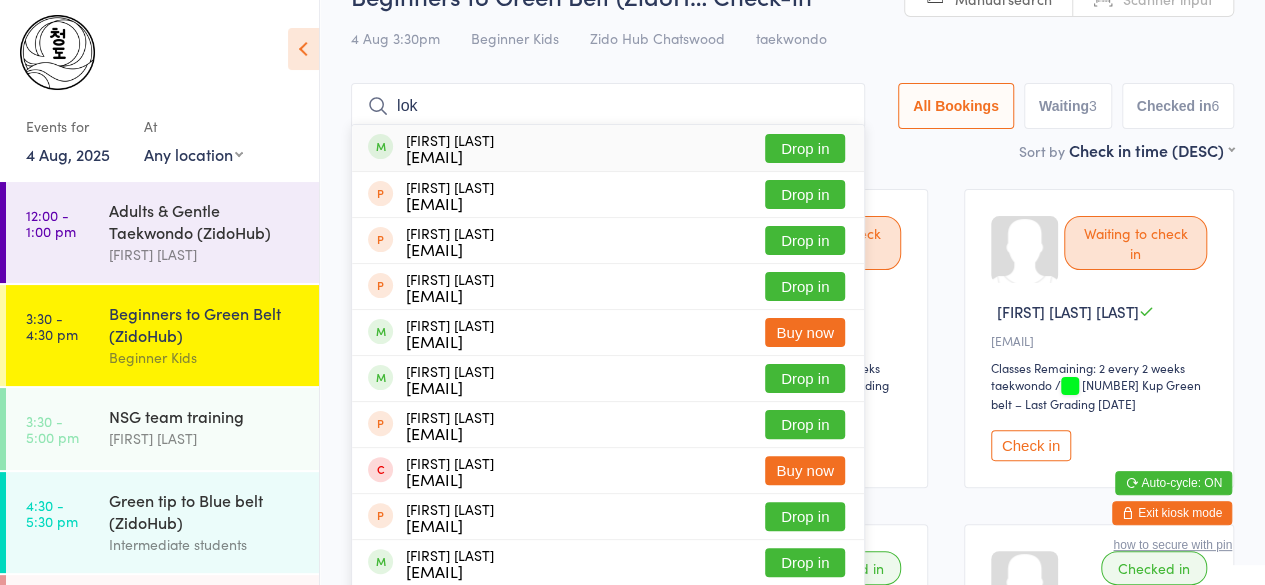 type on "lok" 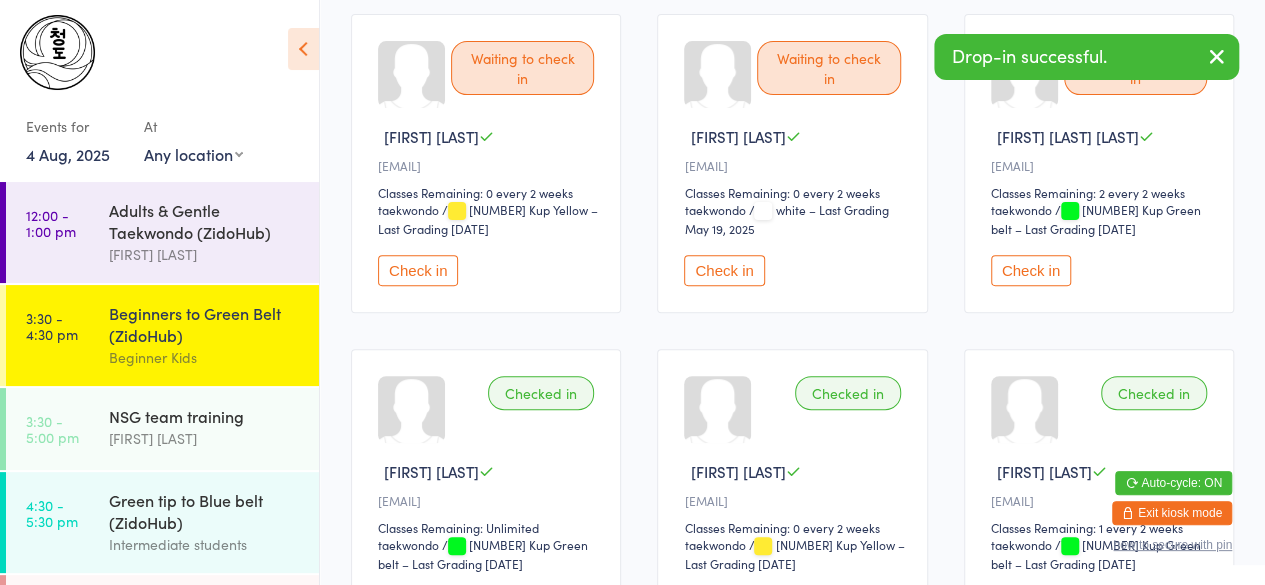 scroll, scrollTop: 227, scrollLeft: 0, axis: vertical 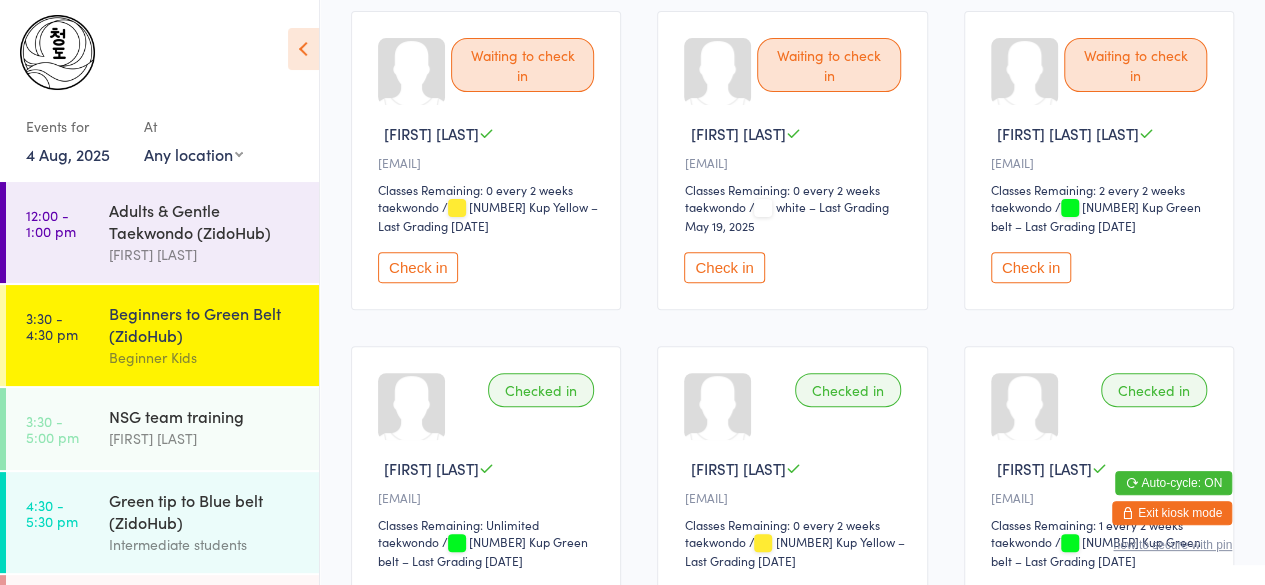 click on "Check in" at bounding box center (724, 267) 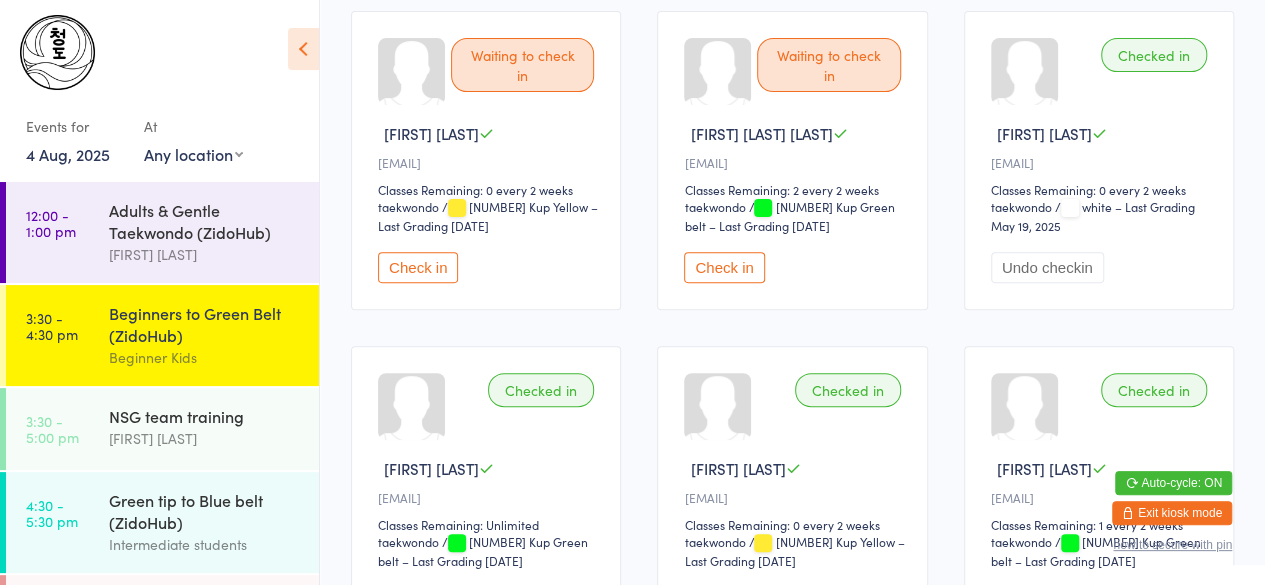 click on "Check in" at bounding box center [724, 267] 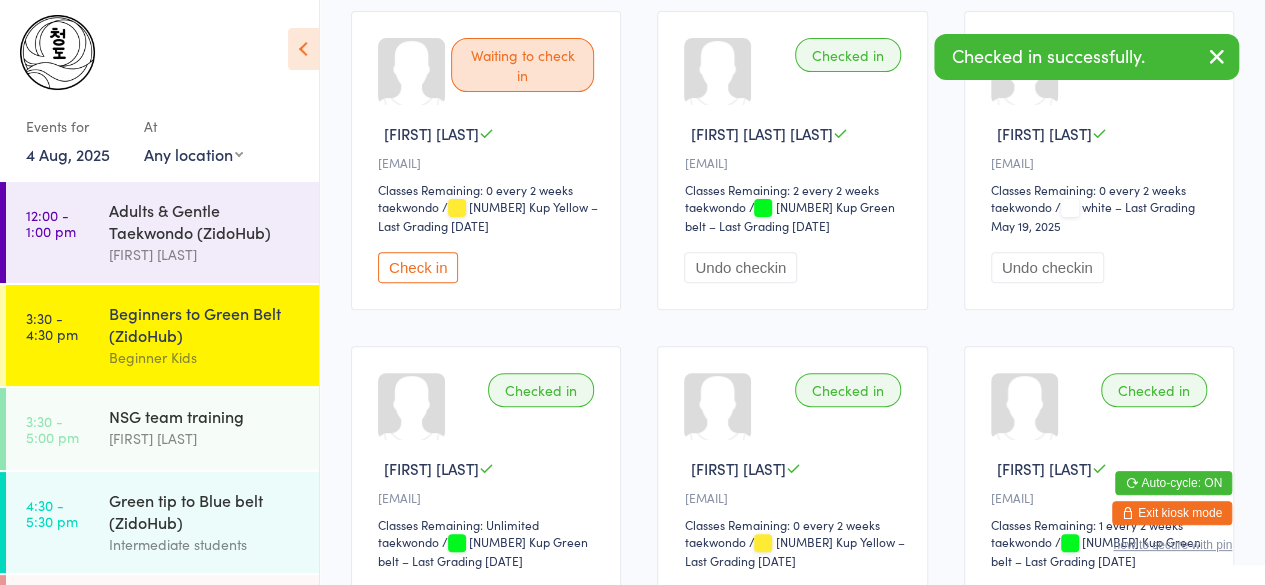 scroll, scrollTop: 0, scrollLeft: 0, axis: both 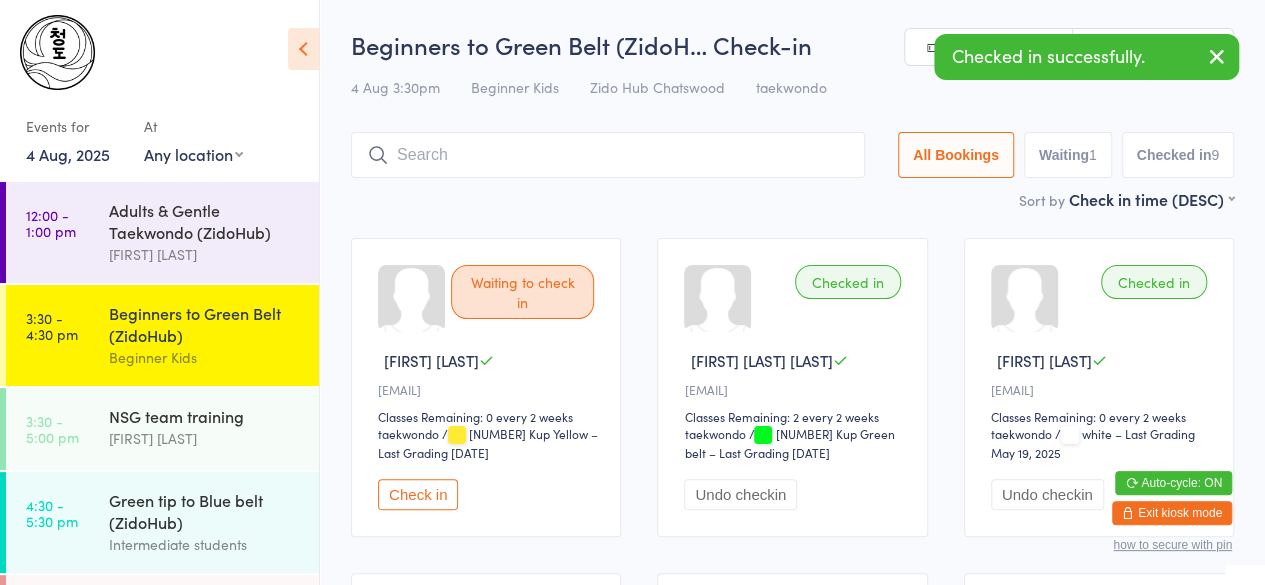 click at bounding box center [608, 155] 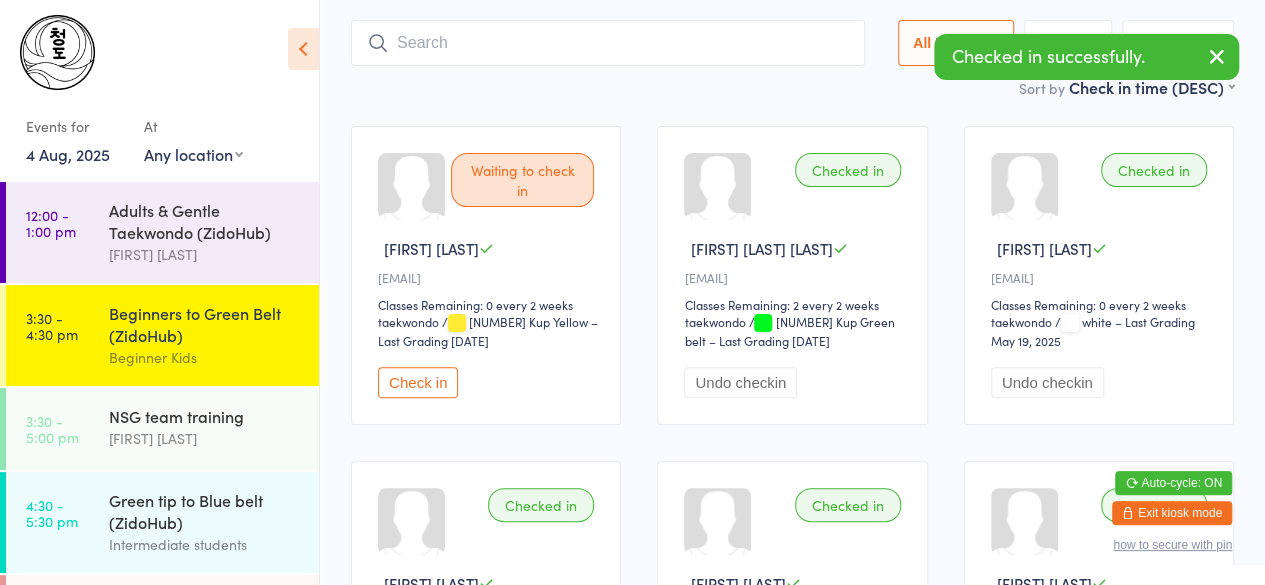 scroll, scrollTop: 133, scrollLeft: 0, axis: vertical 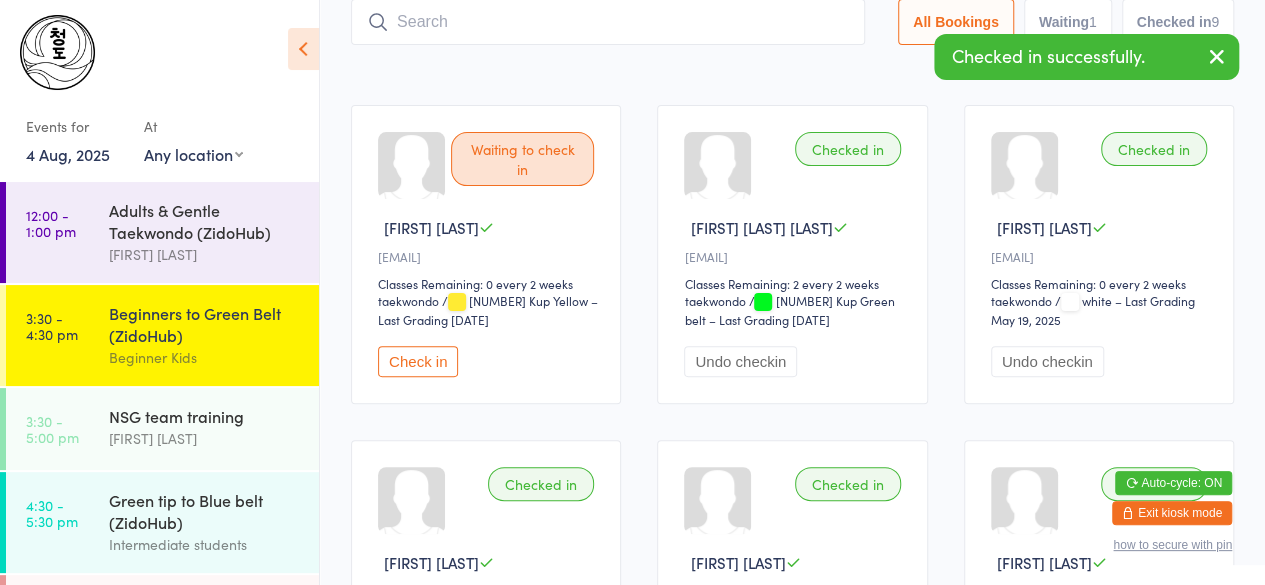 type on "m" 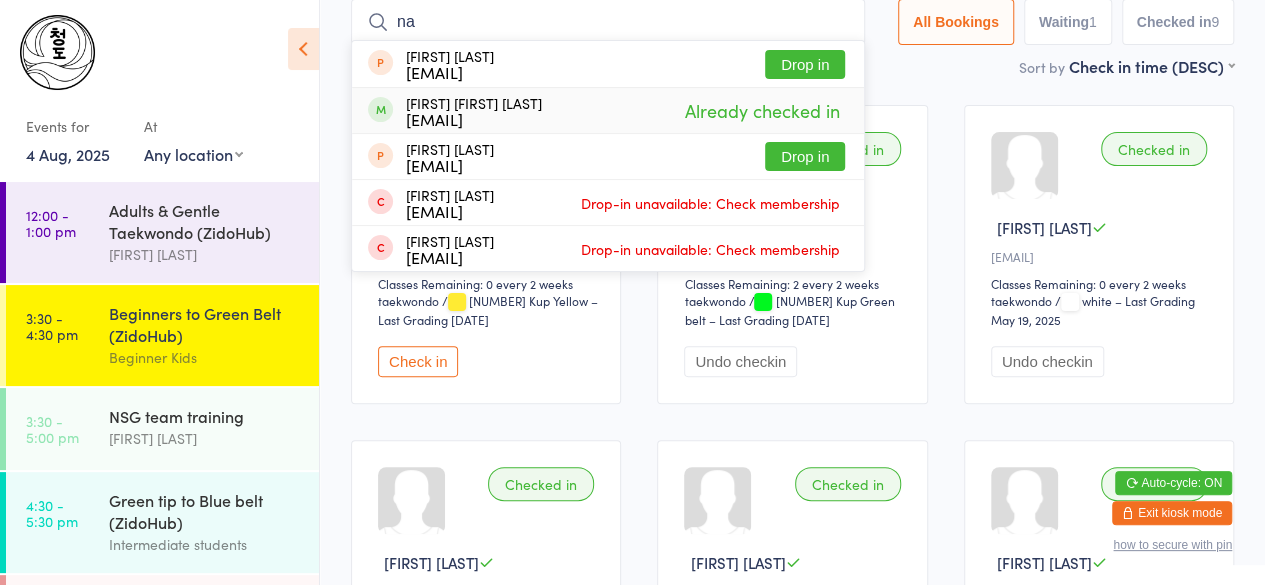 type on "n" 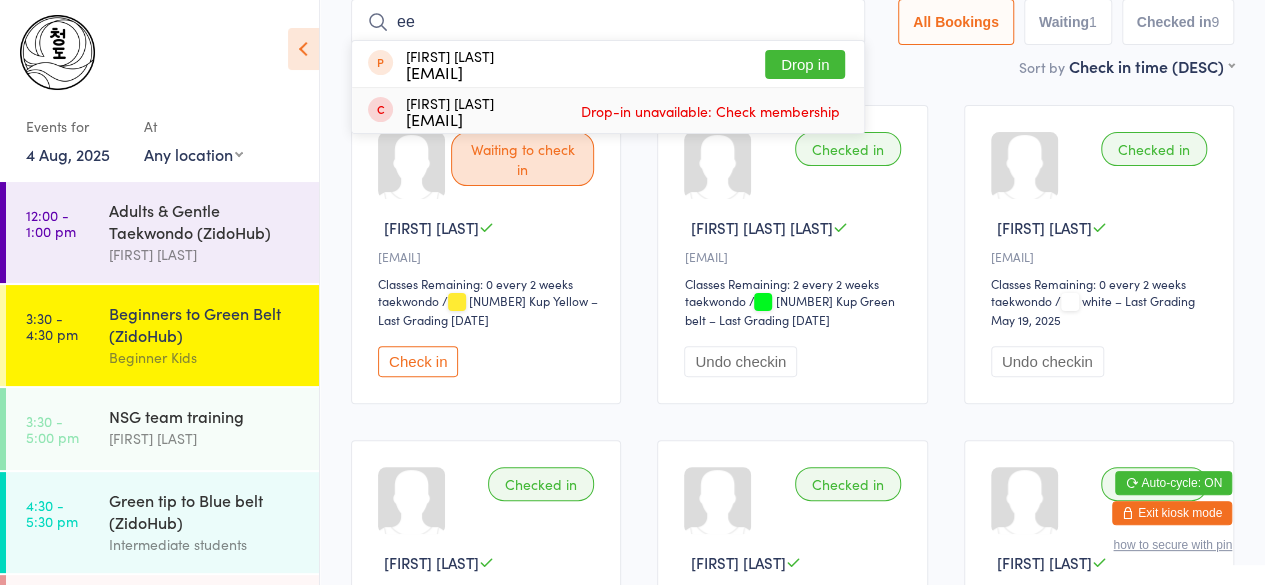 type on "e" 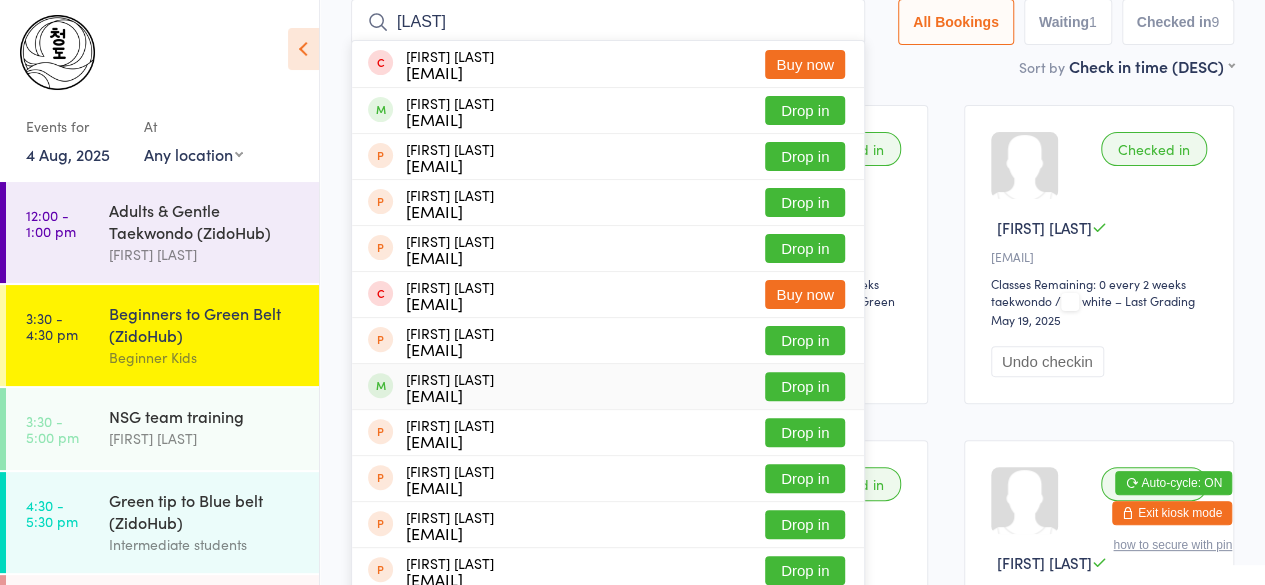 type on "[LAST]" 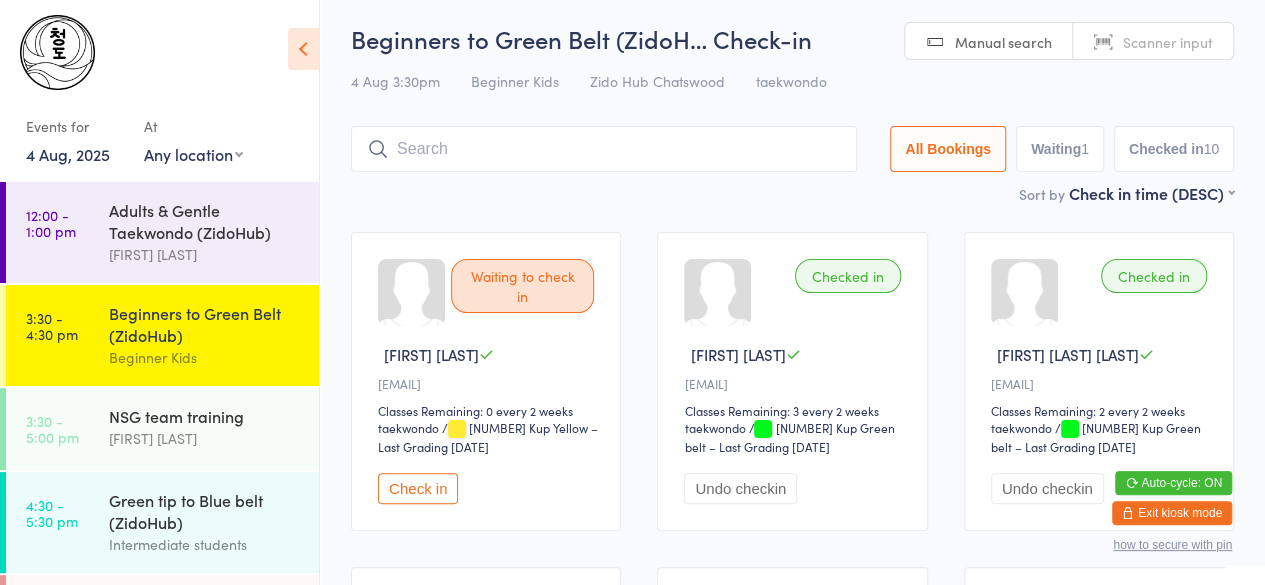 scroll, scrollTop: 0, scrollLeft: 0, axis: both 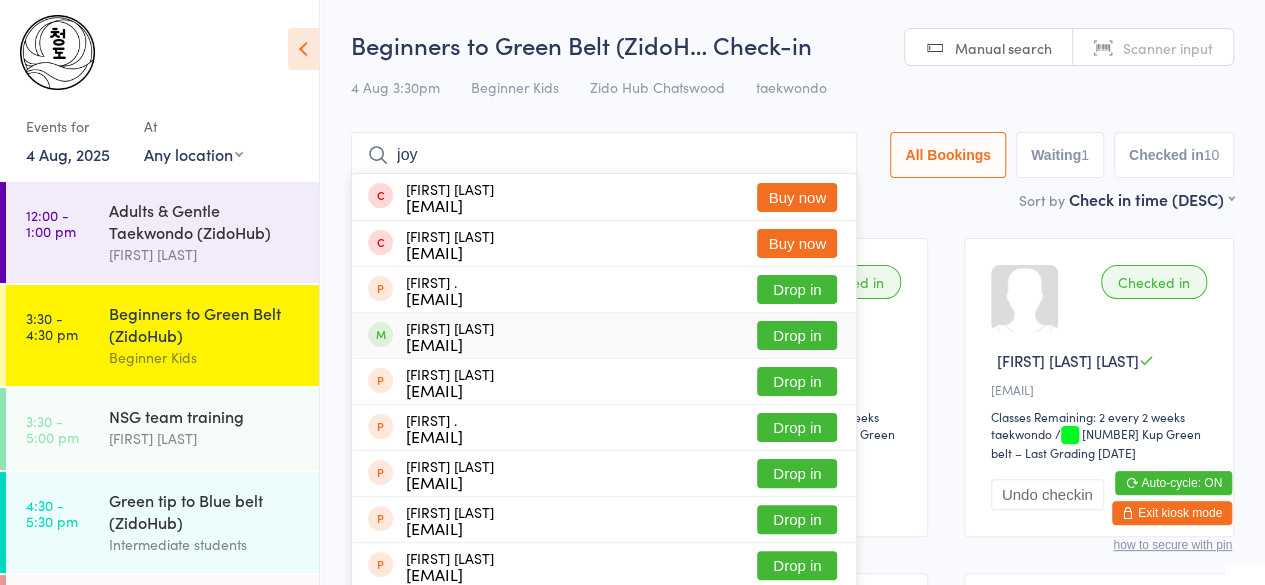 type on "joy" 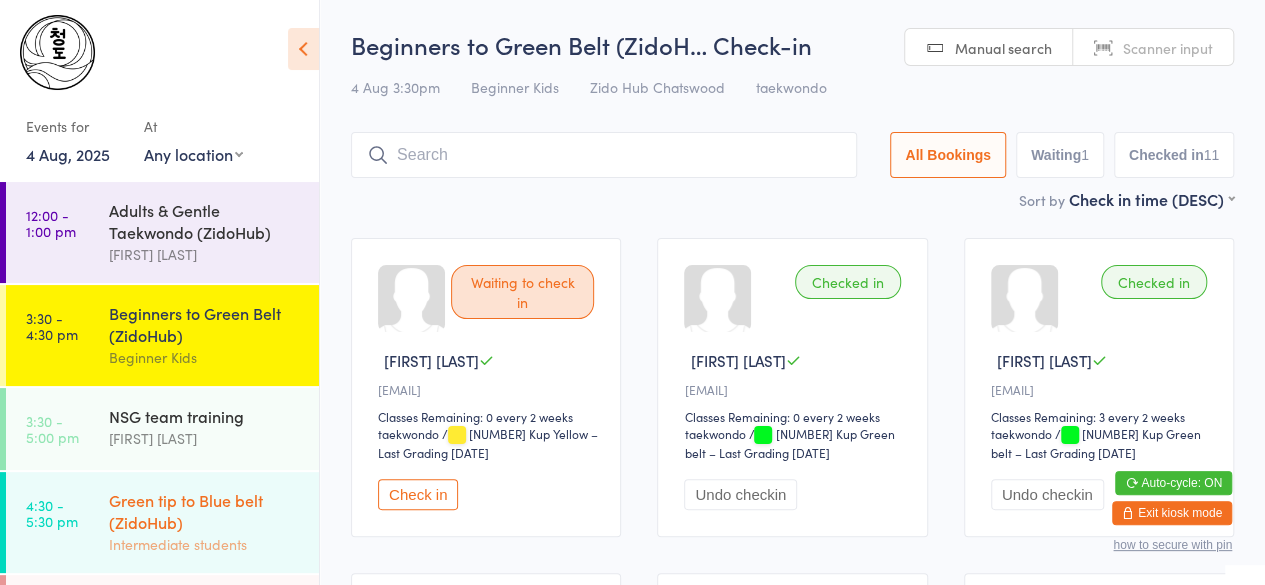 click on "Intermediate students" at bounding box center [205, 544] 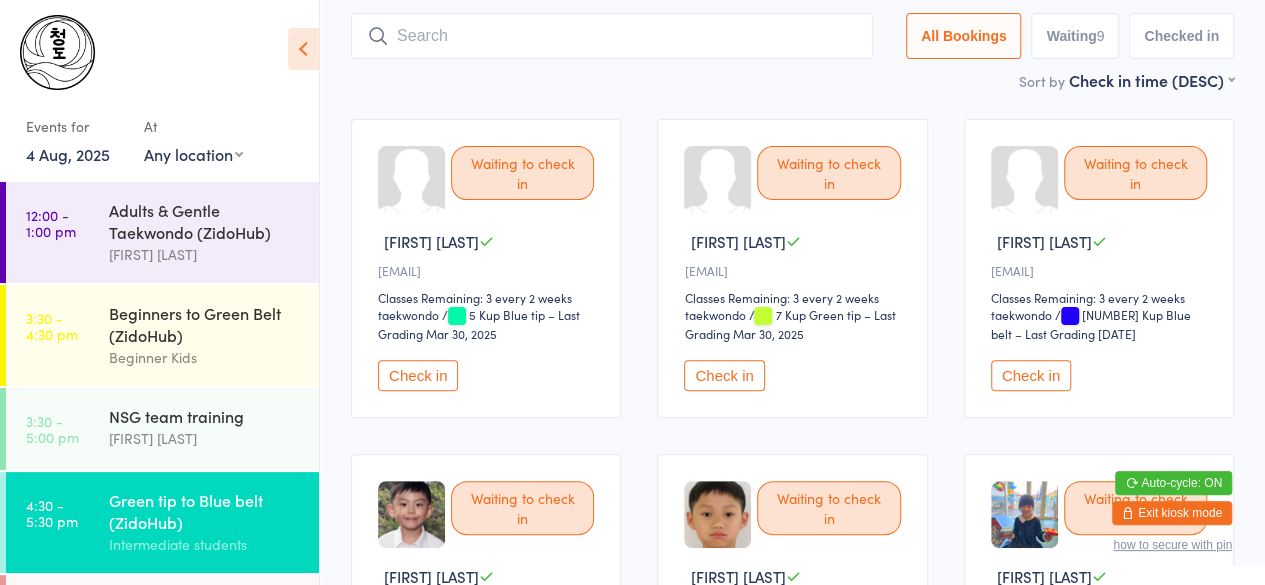 scroll, scrollTop: 0, scrollLeft: 0, axis: both 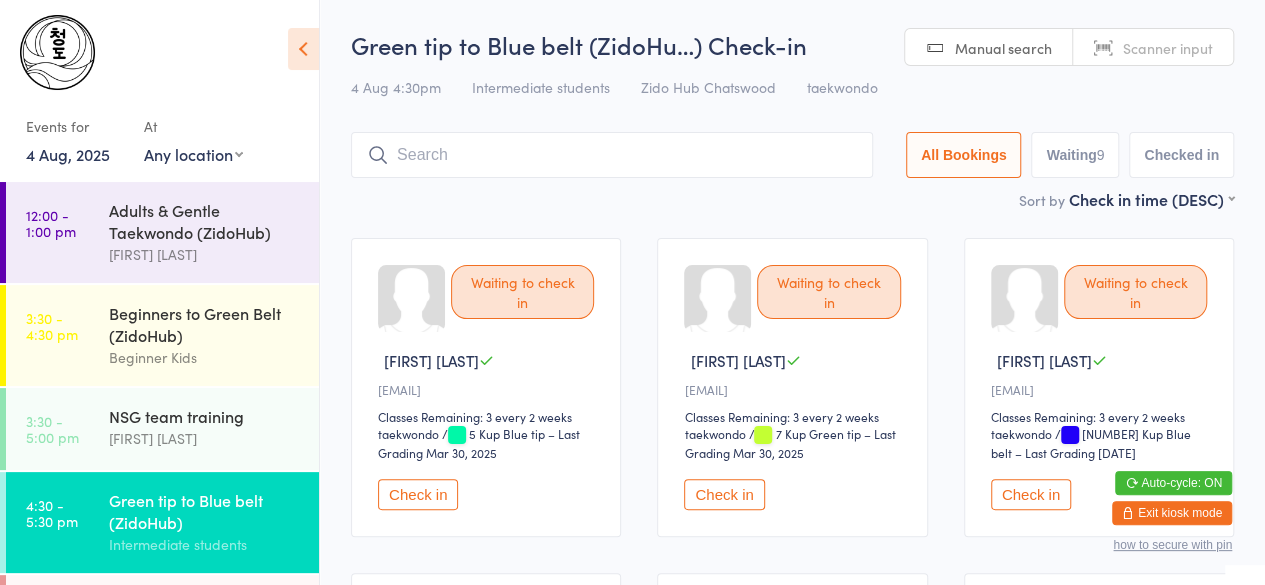 click on "[BELT] to [BELT] ([DOJO]) Check-in [DATE] [TIME] Intermediate students [DOJO] [ACTIVITY] [ACTIVITY] Manual search Scanner input All Bookings Waiting [NUMBER] Checked in Sort by Check in time (DESC) First name (ASC) First name (DESC) Last name (ASC) Last name (DESC) Check in time (ASC) Check in time (DESC) Rank (ASC) Rank (DESC) Waiting to check in [FIRST] [LAST] [EMAIL] Classes Remaining: [NUMBER] every [FREQUENCY] [ACTIVITY] [ACTIVITY] / [NUMBER] Kup [BELT] – Last Grading [DATE] Check in Waiting to check in [FIRST] [LAST] [EMAIL] Classes Remaining: [NUMBER] every [FREQUENCY] [ACTIVITY] [ACTIVITY] / [NUMBER] Kup [BELT] – Last Grading [DATE] Check in Waiting to check in [FIRST] [LAST] [EMAIL] Classes Remaining: [NUMBER] every [FREQUENCY] [ACTIVITY] [ACTIVITY] / [NUMBER] Kup [BELT] – Last Grading [DATE] Check in Waiting to check in [FIRST] [LAST] [EMAIL] Classes Remaining: [NUMBER] every [FREQUENCY] [ACTIVITY] /" at bounding box center [792, 627] 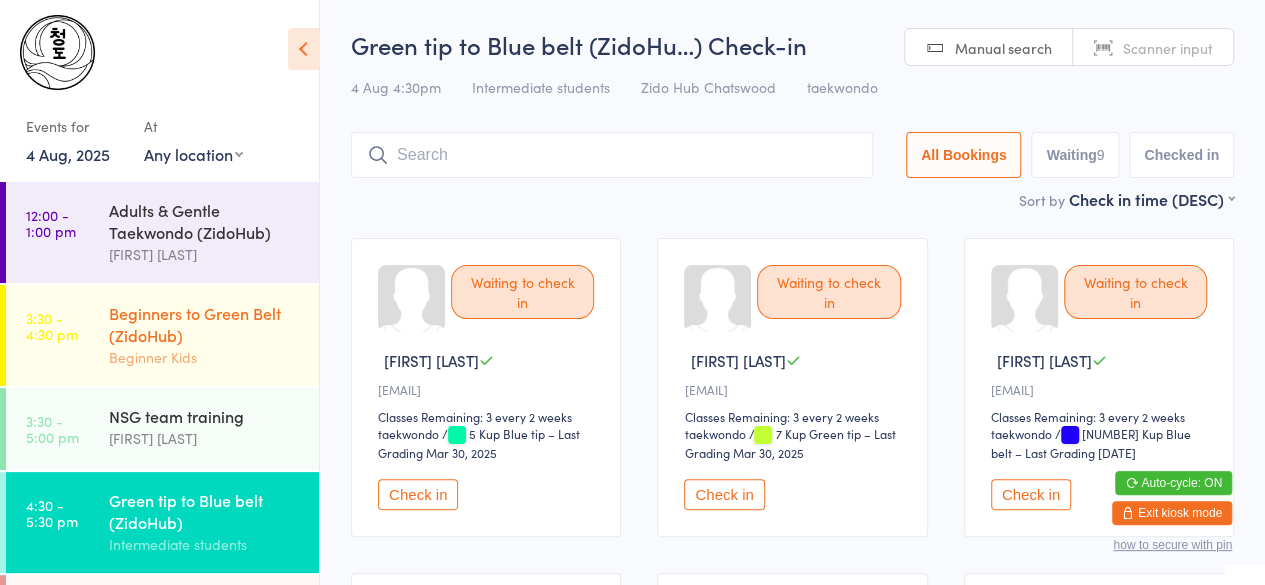 click on "Beginner Kids" at bounding box center [205, 357] 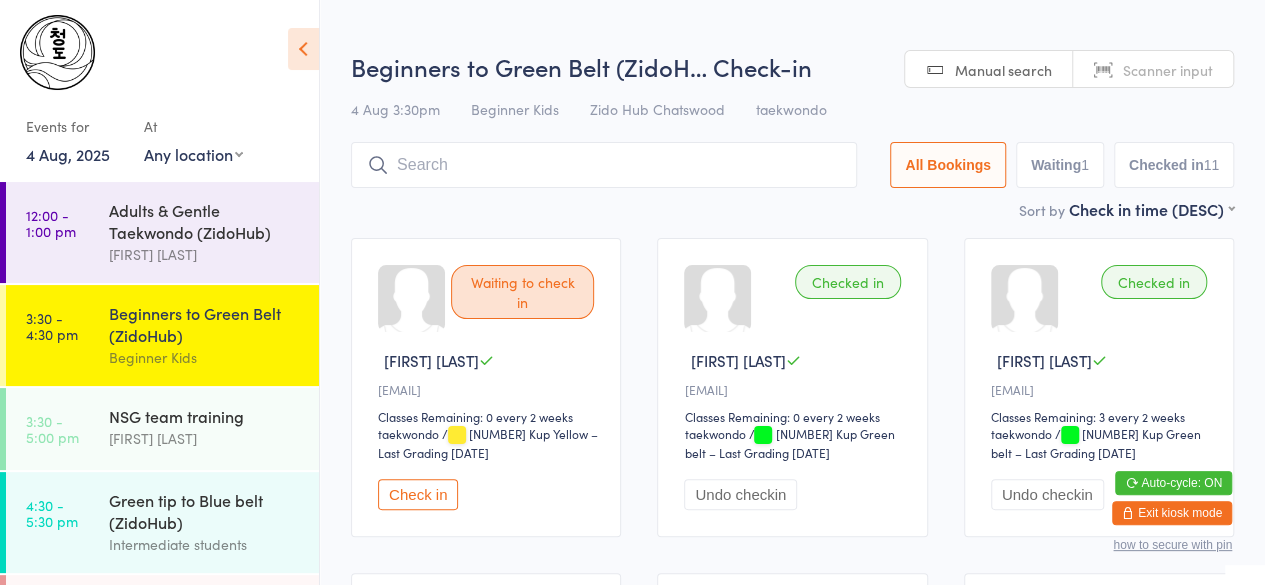 click at bounding box center [604, 165] 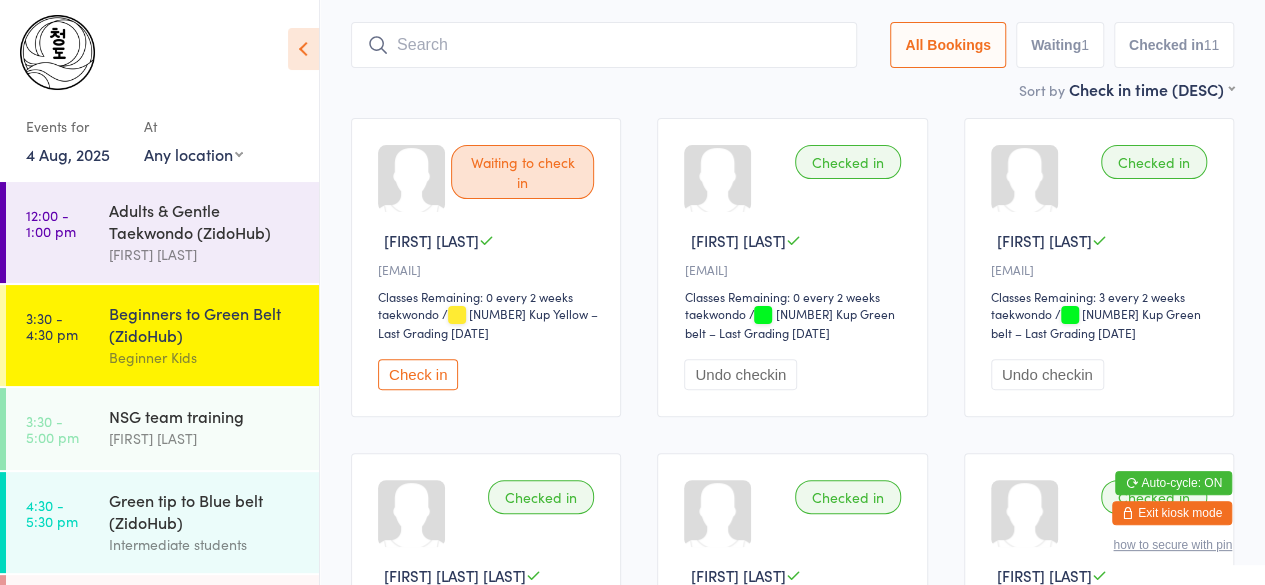 scroll, scrollTop: 143, scrollLeft: 0, axis: vertical 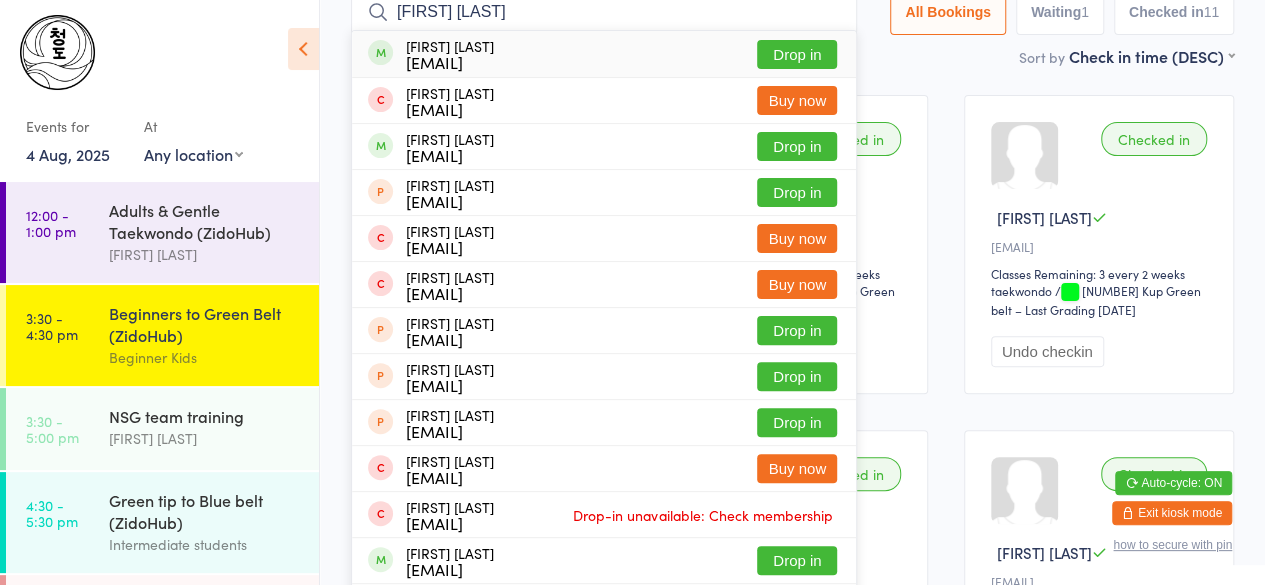 type on "[FIRST] [LAST]" 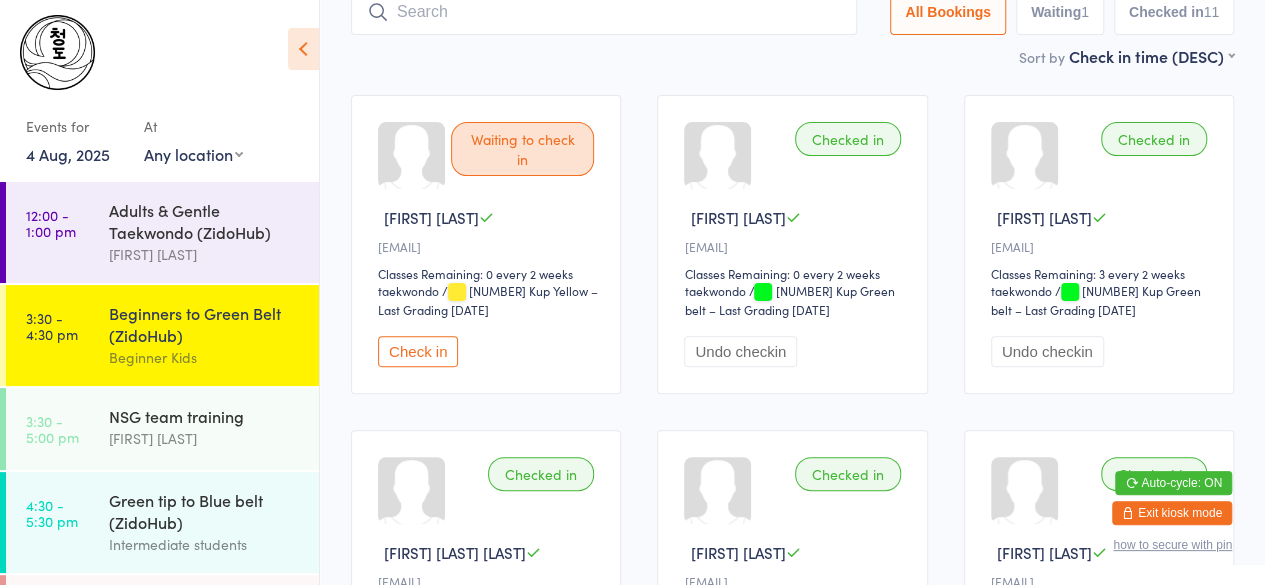 scroll, scrollTop: 133, scrollLeft: 0, axis: vertical 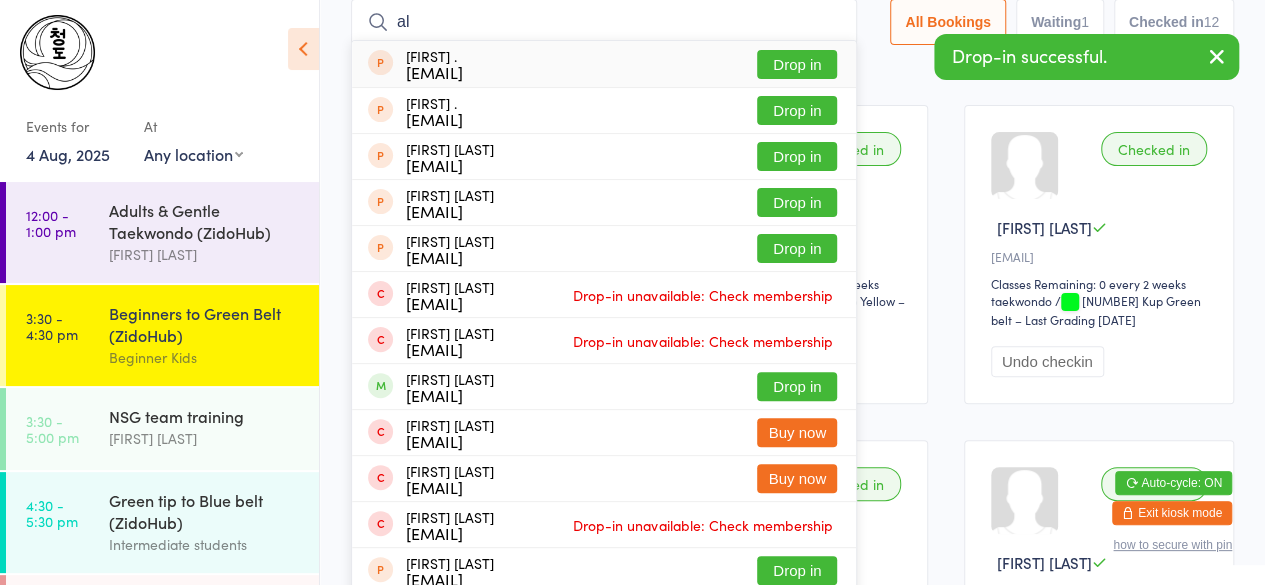 type on "a" 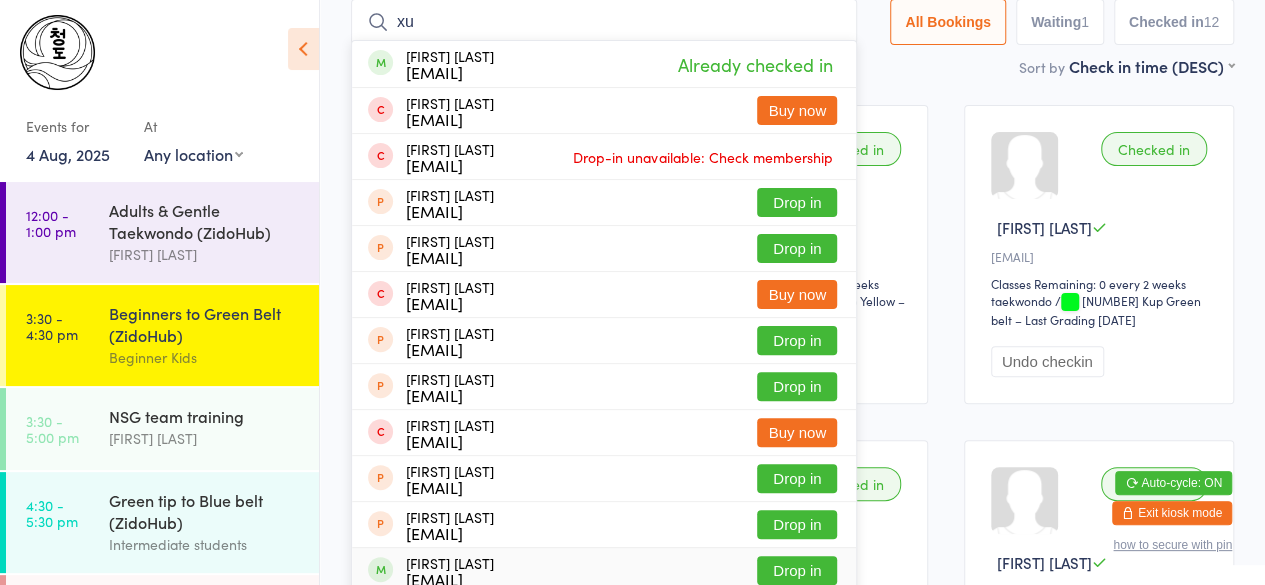 type on "xu" 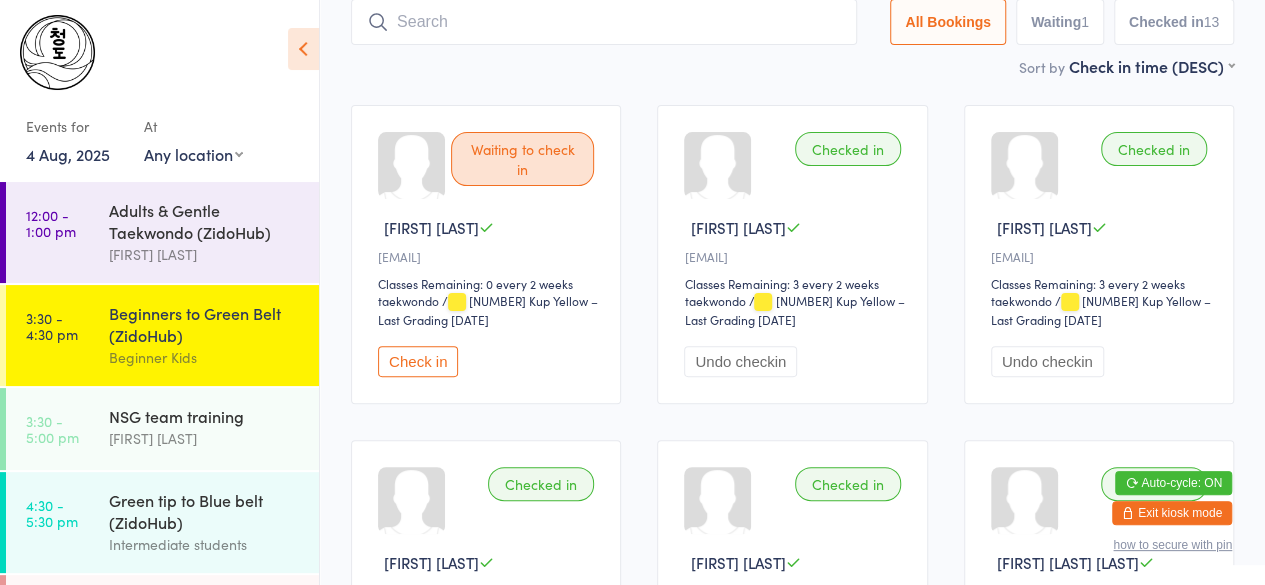 click on "Sort by   Check in time (DESC) First name (ASC) First name (DESC) Last name (ASC) Last name (DESC) Check in time (ASC) Check in time (DESC) Rank (ASC) Rank (DESC)" at bounding box center (792, 66) 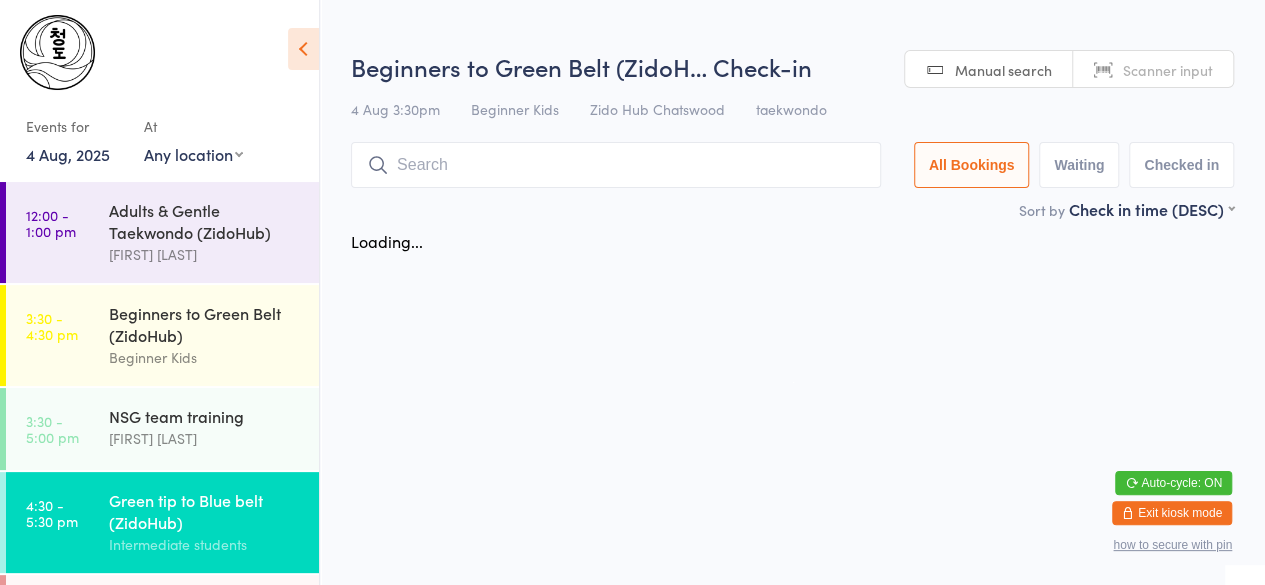 scroll, scrollTop: 0, scrollLeft: 0, axis: both 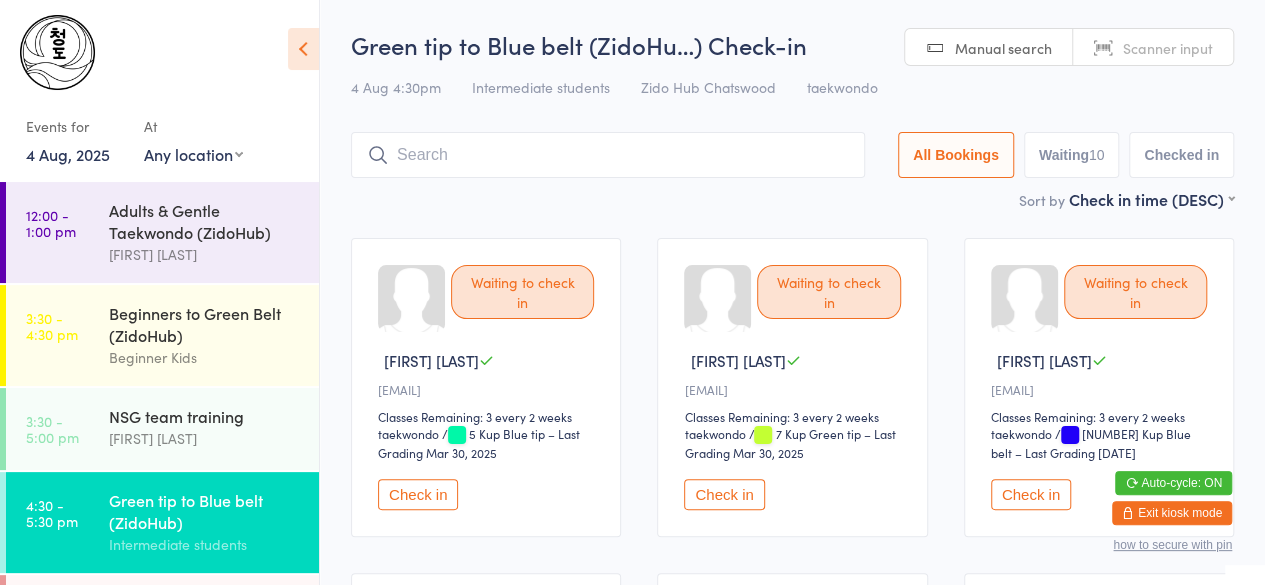 click on "Check in" at bounding box center (418, 494) 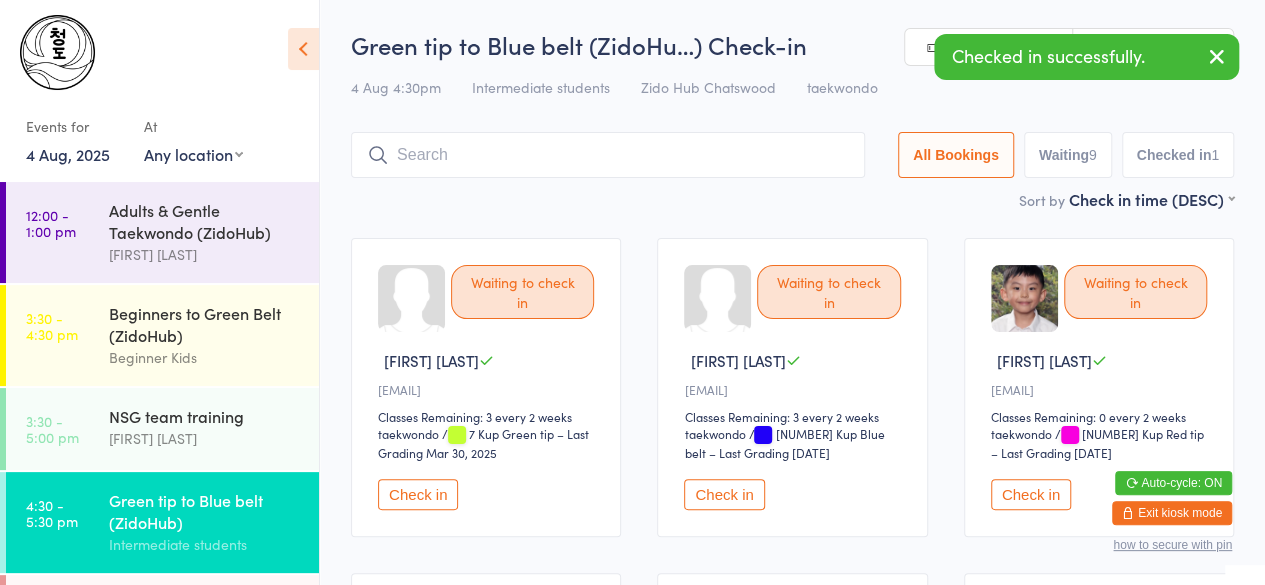 click on "Check in" at bounding box center (418, 494) 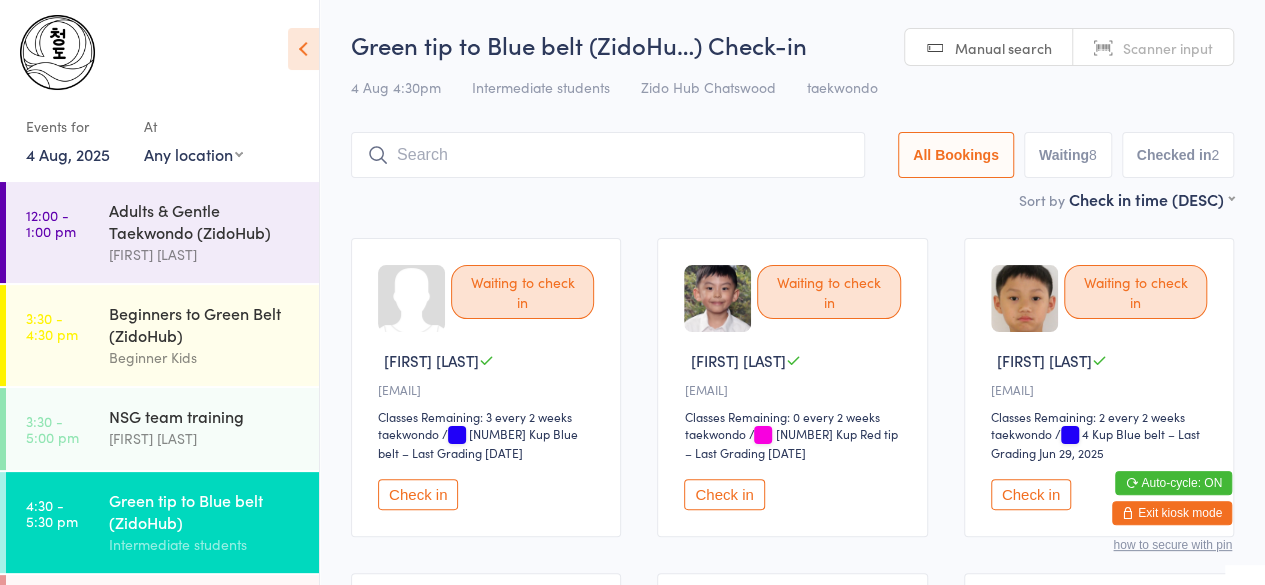 click on "Check in" at bounding box center (418, 494) 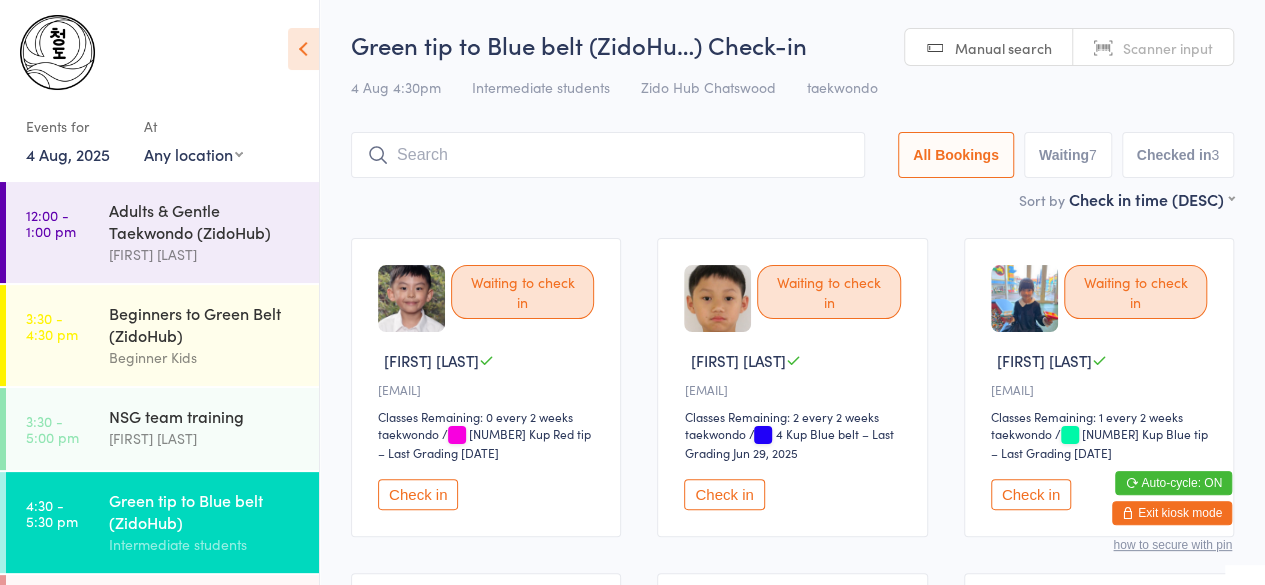 click on "Check in" at bounding box center [724, 494] 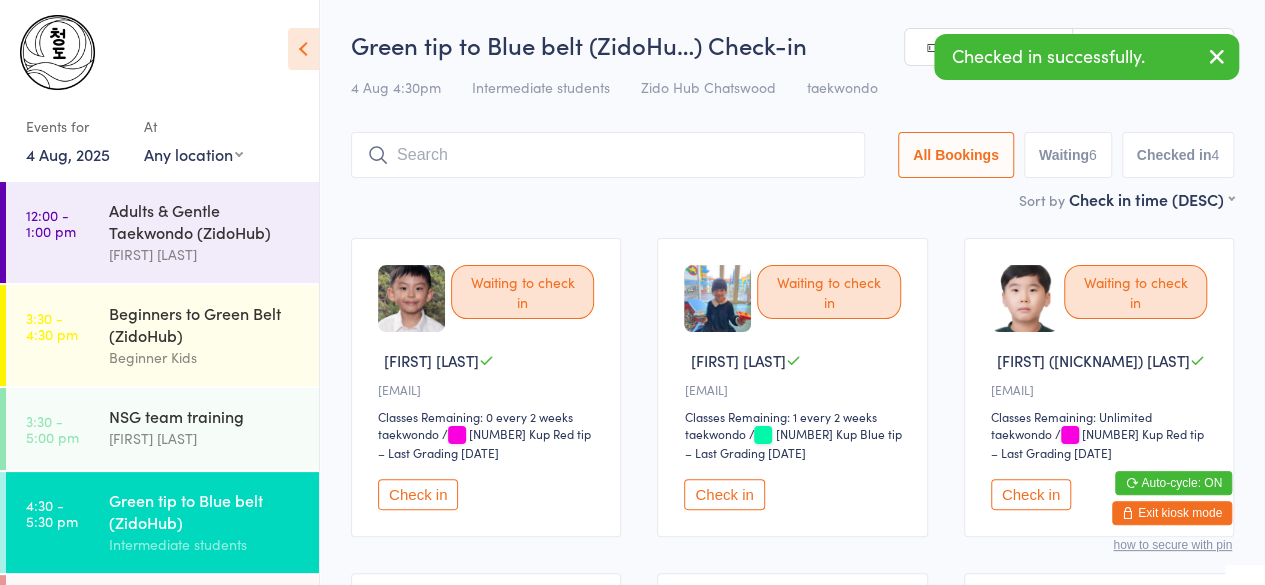 click on "Check in" at bounding box center (724, 494) 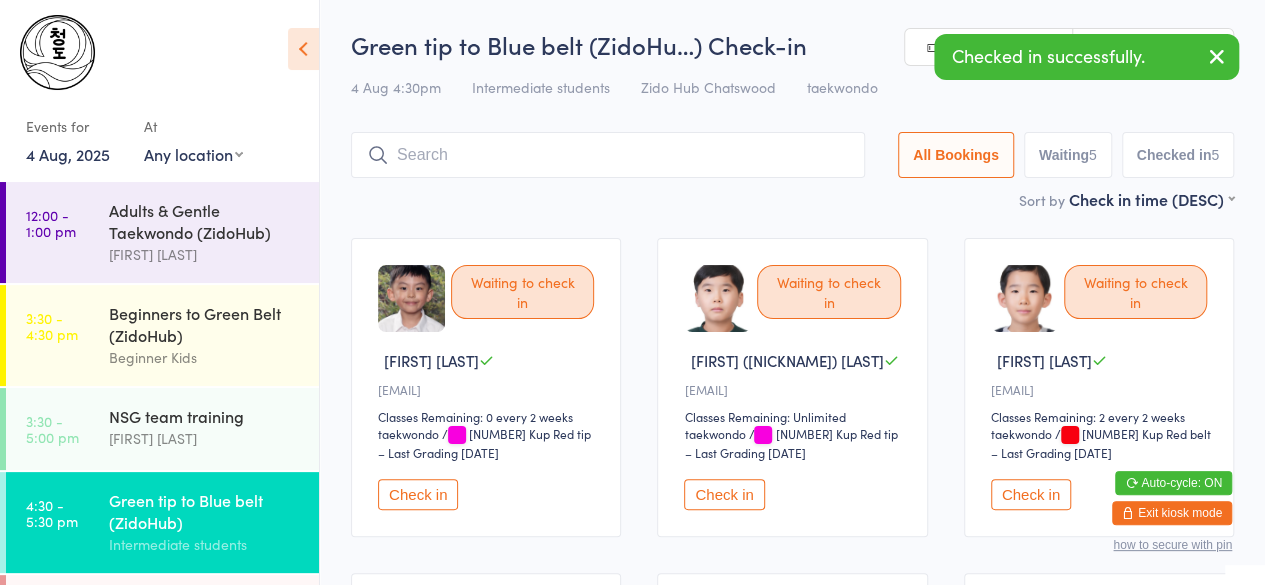 click on "Check in" at bounding box center (724, 494) 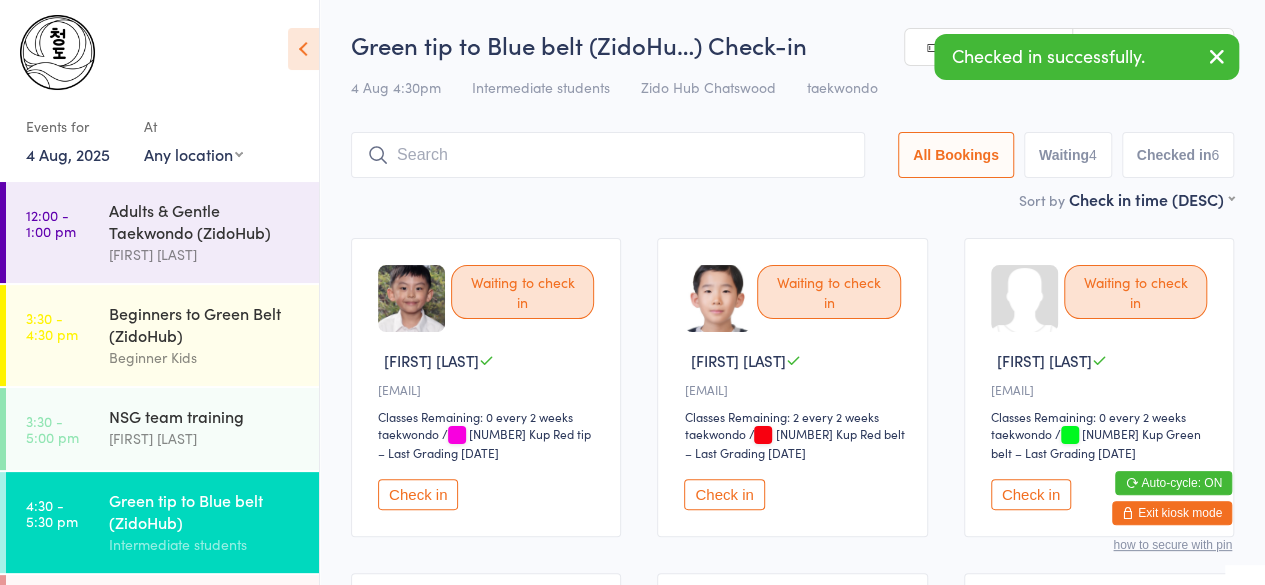 click on "Check in" at bounding box center [724, 494] 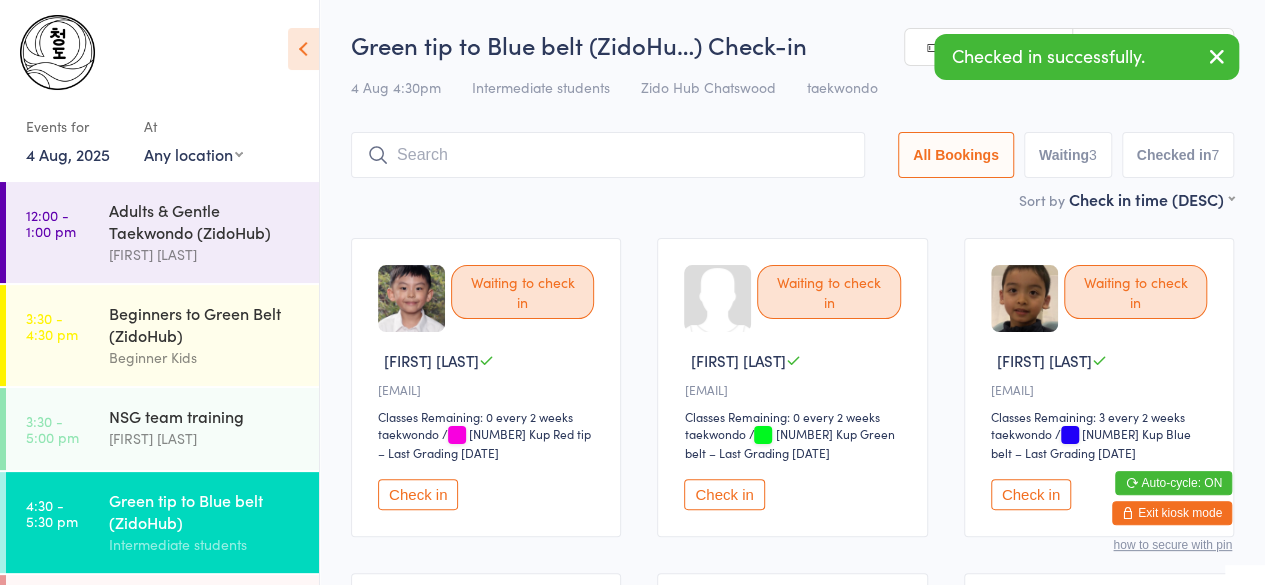 click on "Check in" at bounding box center [724, 494] 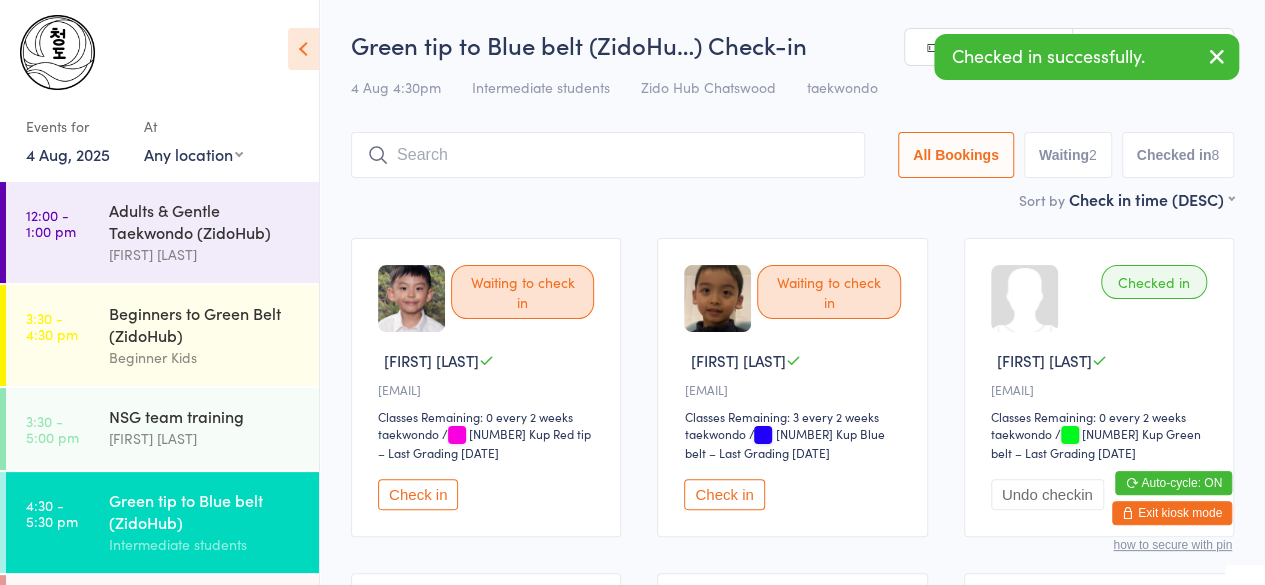 click on "Check in" at bounding box center (724, 494) 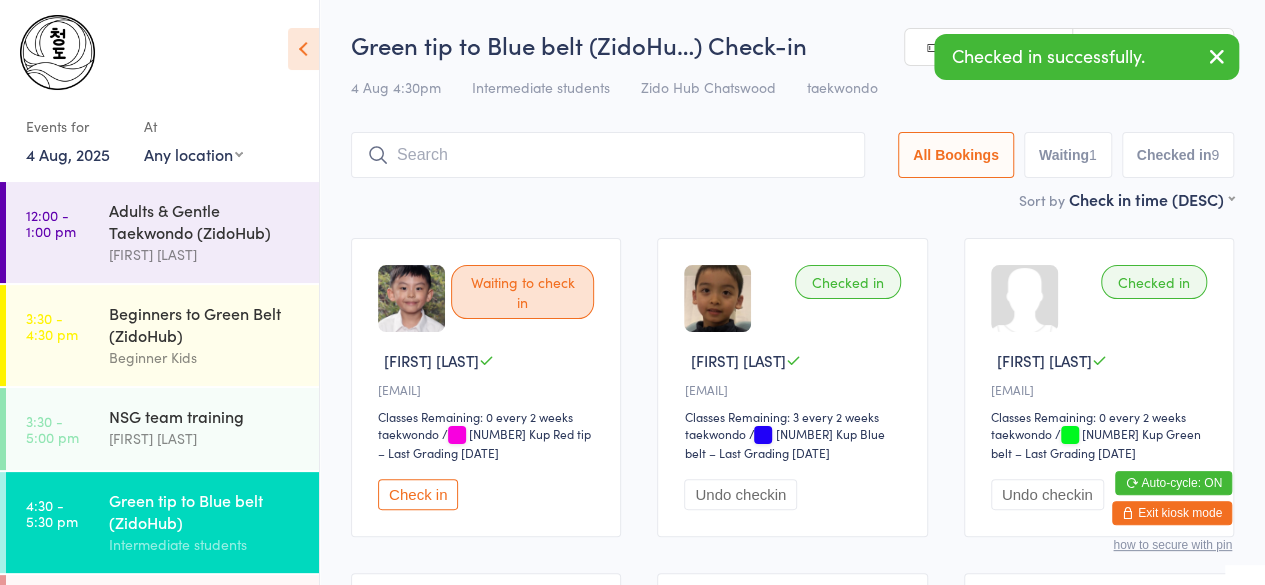 click at bounding box center (608, 155) 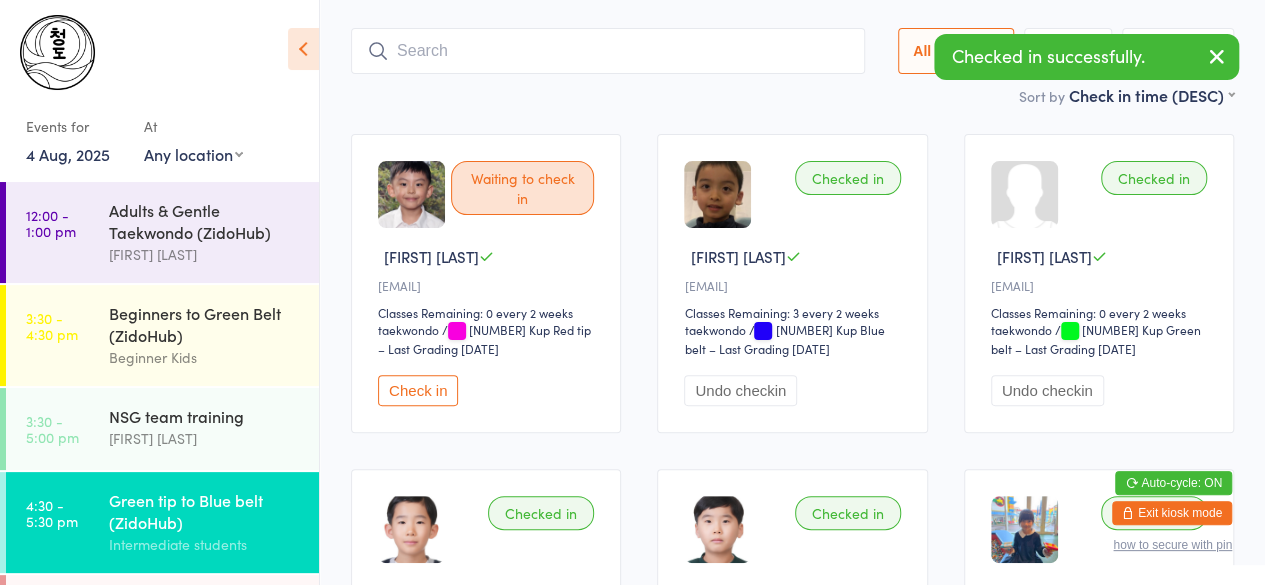 scroll, scrollTop: 133, scrollLeft: 0, axis: vertical 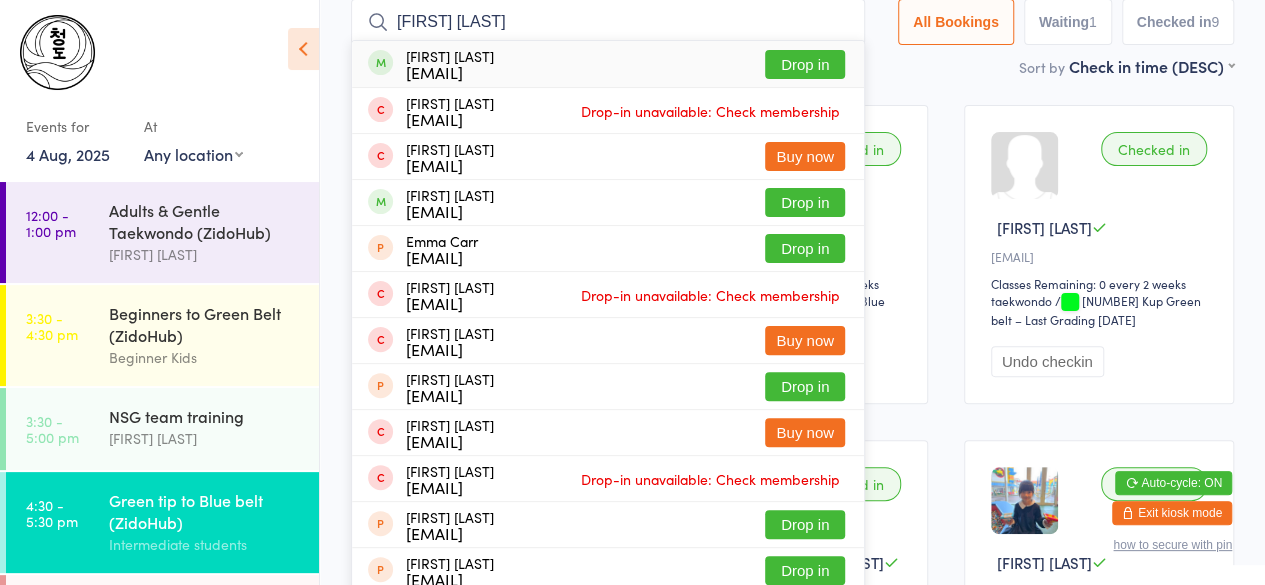 type on "[FIRST] [LAST]" 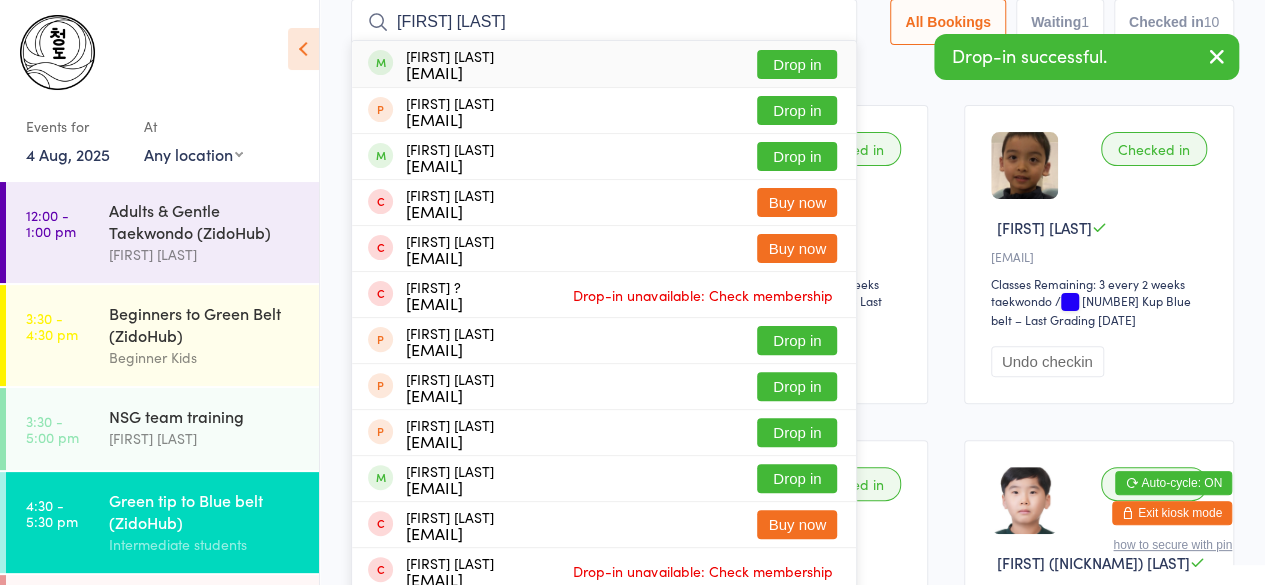 type on "[FIRST] [LAST]" 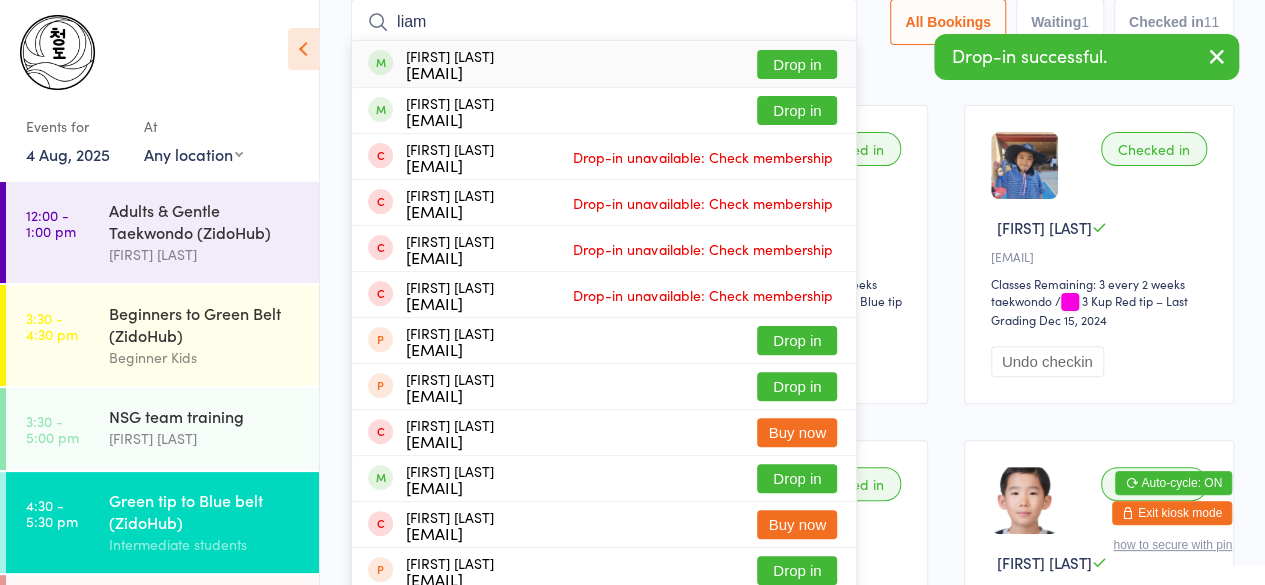 type on "liam" 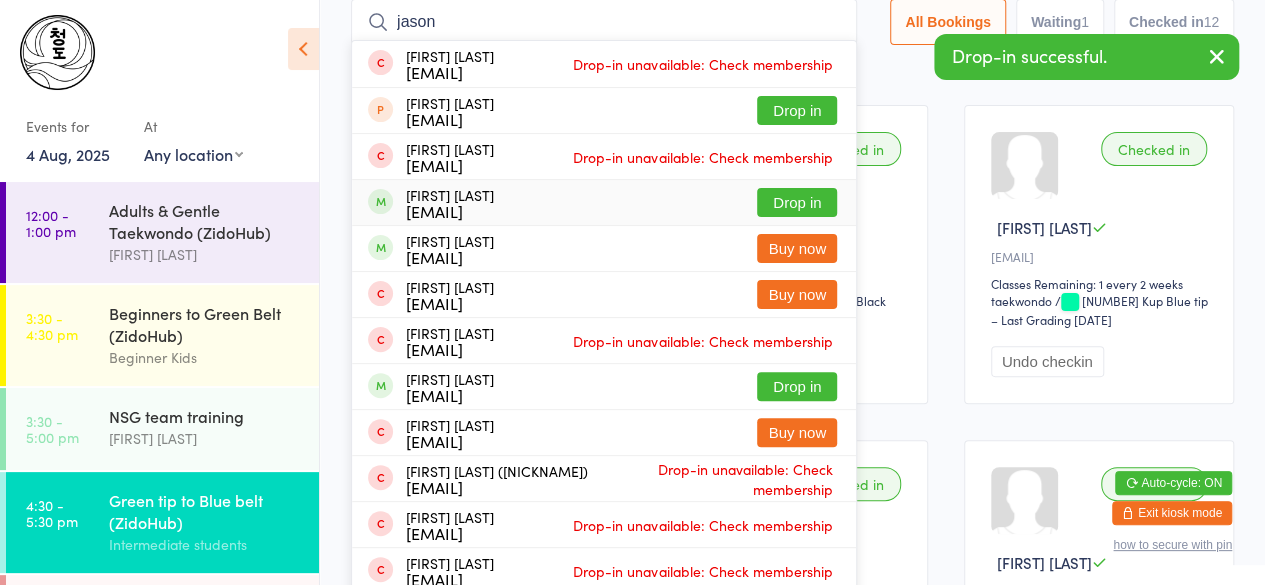 type on "jason" 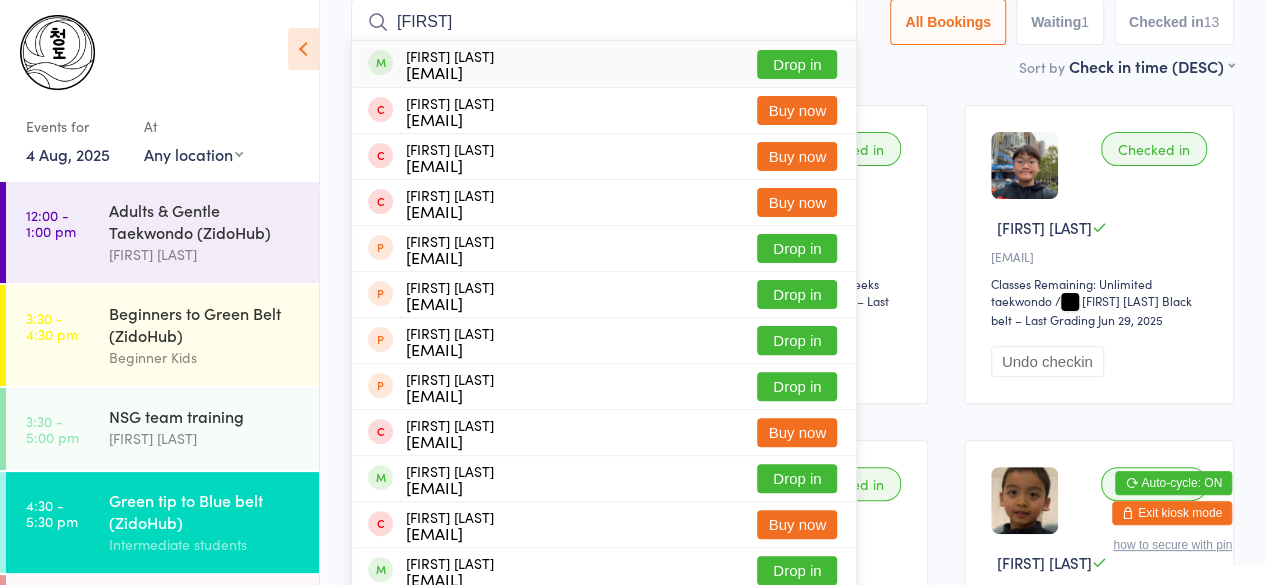 type on "[FIRST]" 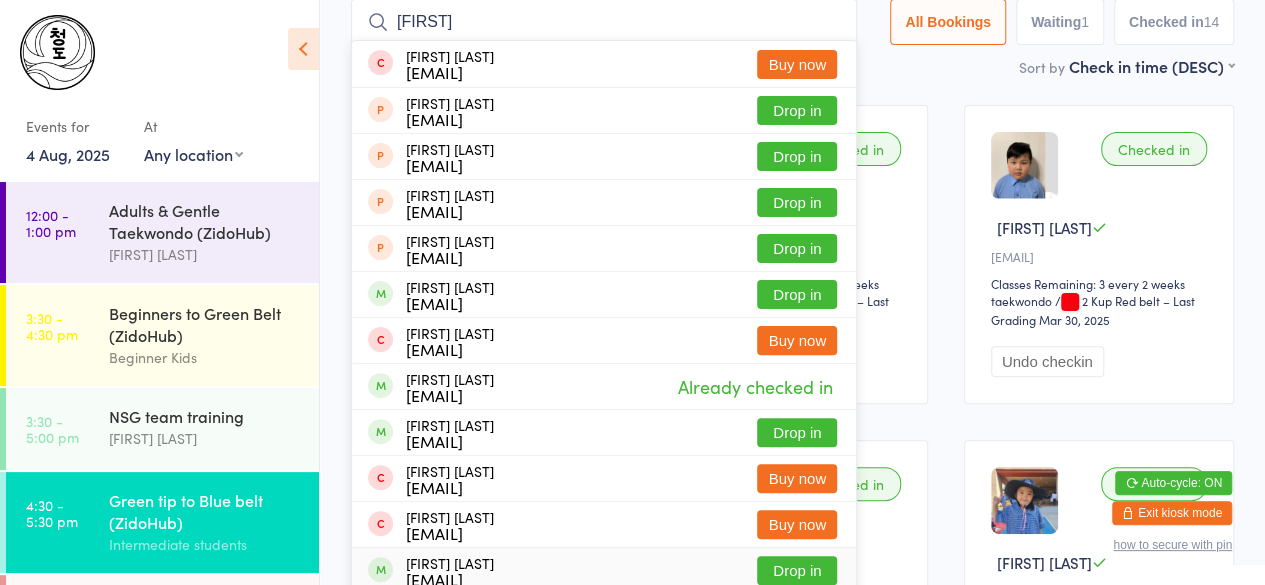 type on "[FIRST]" 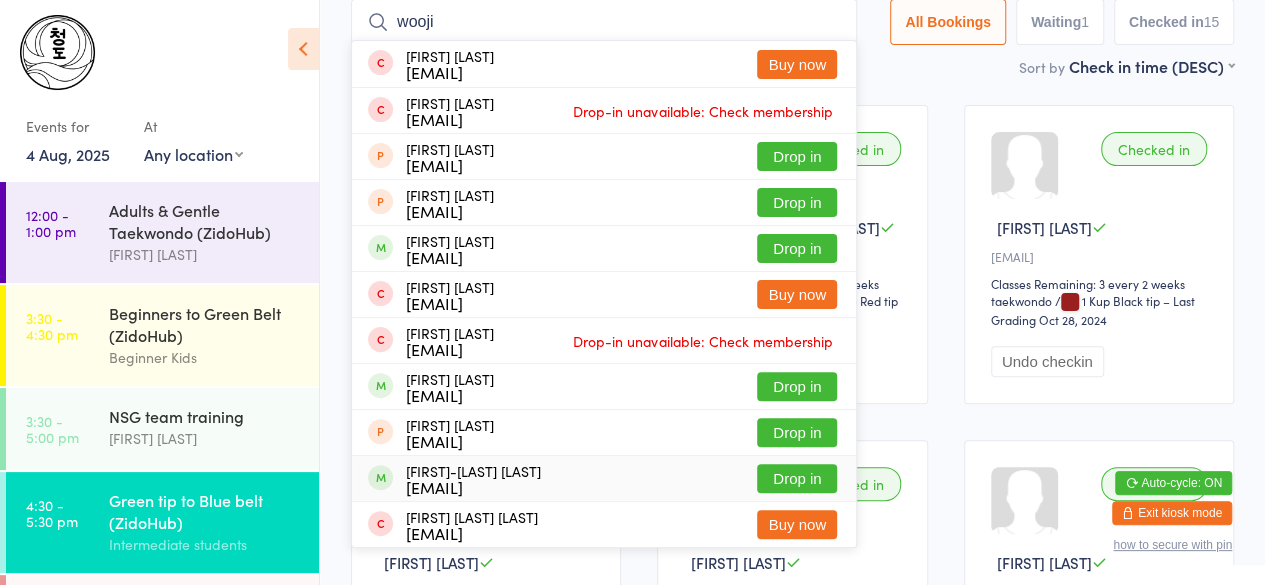 type on "wooji" 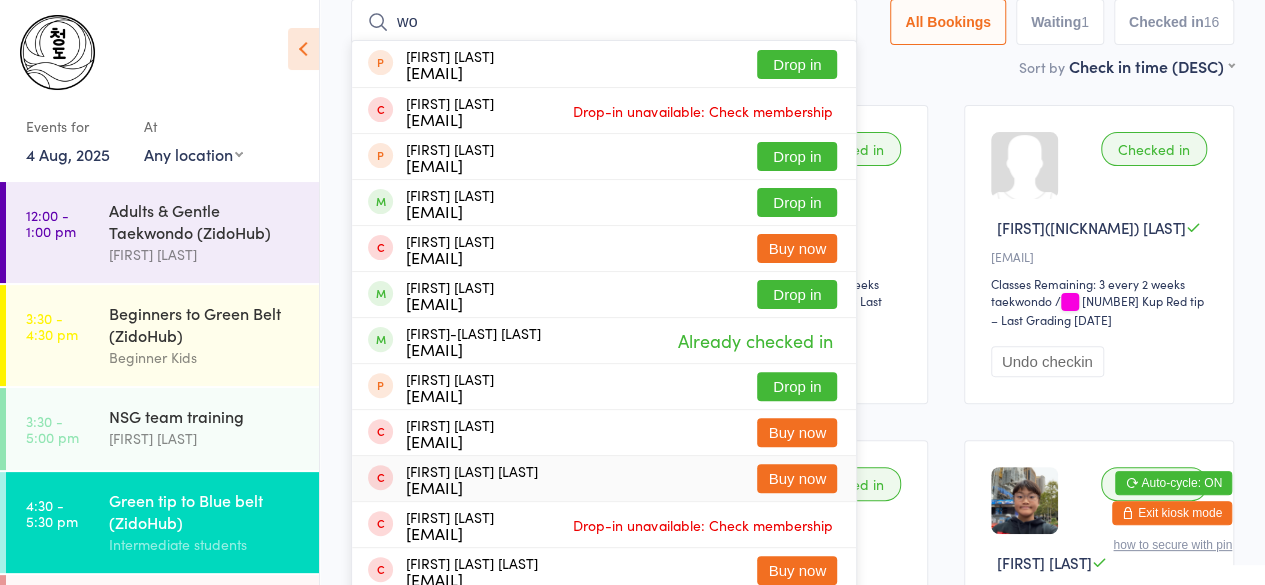 type on "w" 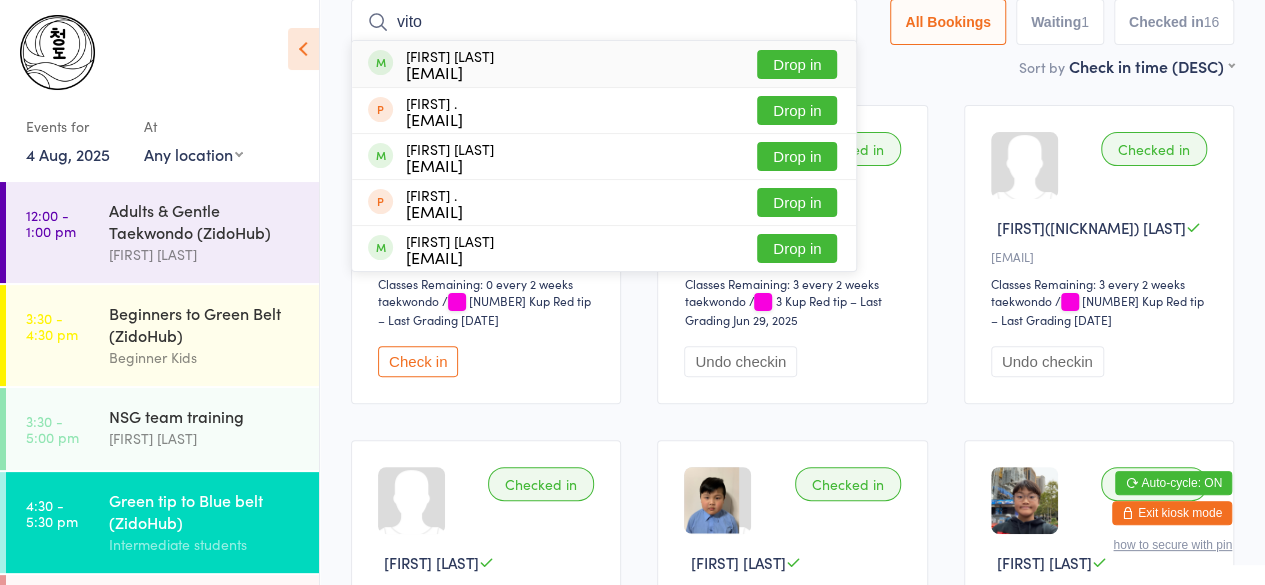 type on "vito" 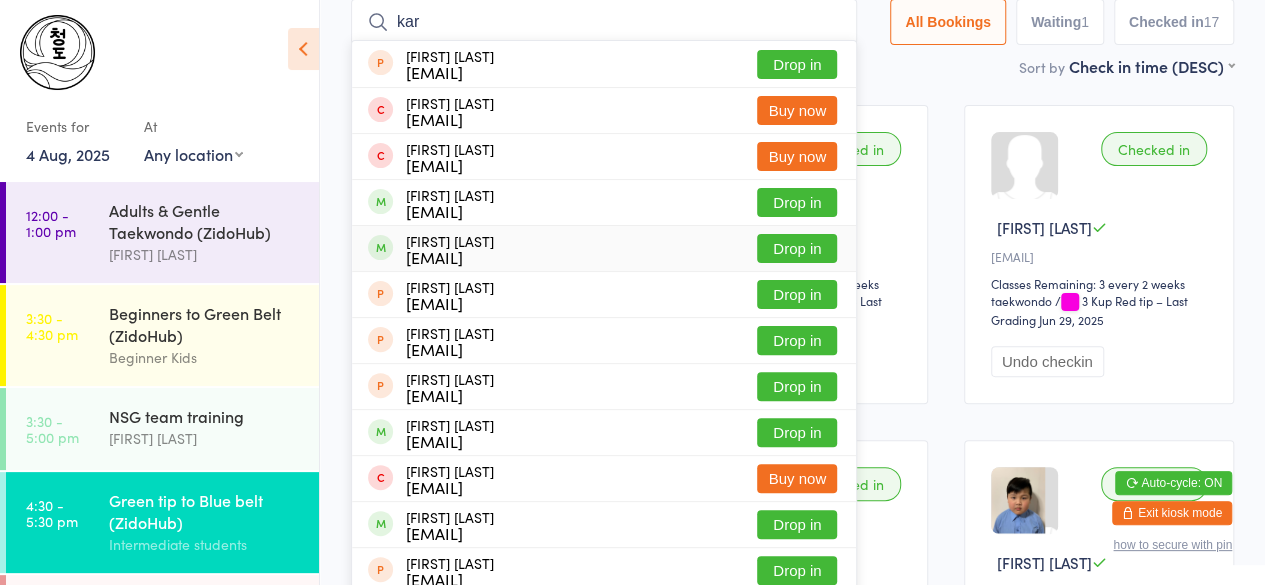 type on "kar" 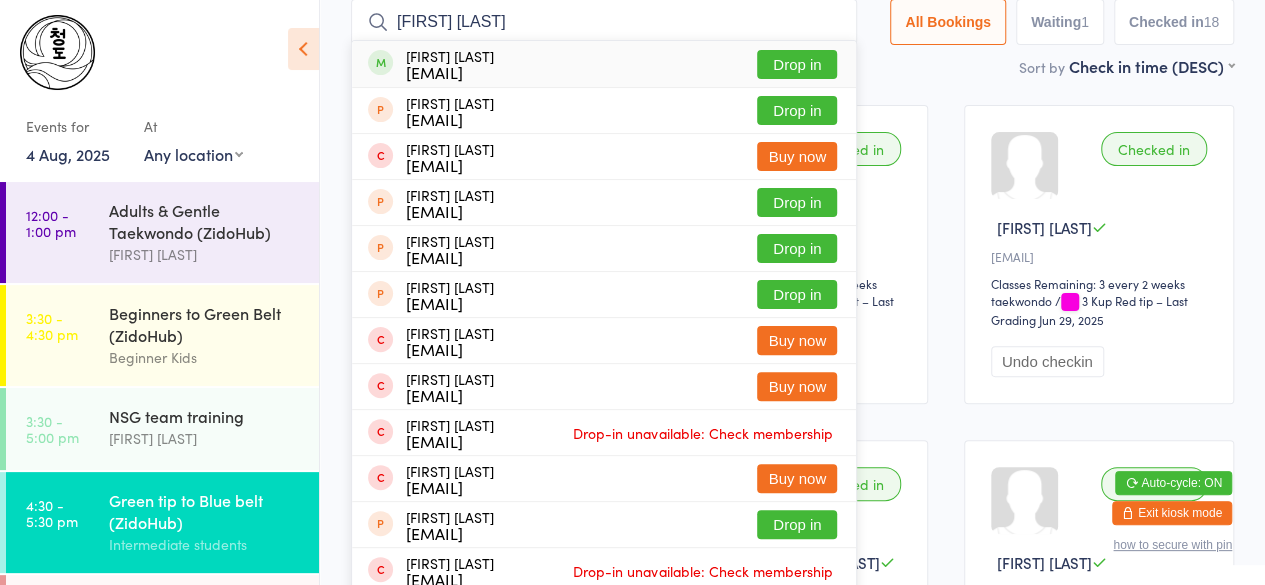 type on "[FIRST] [LAST]" 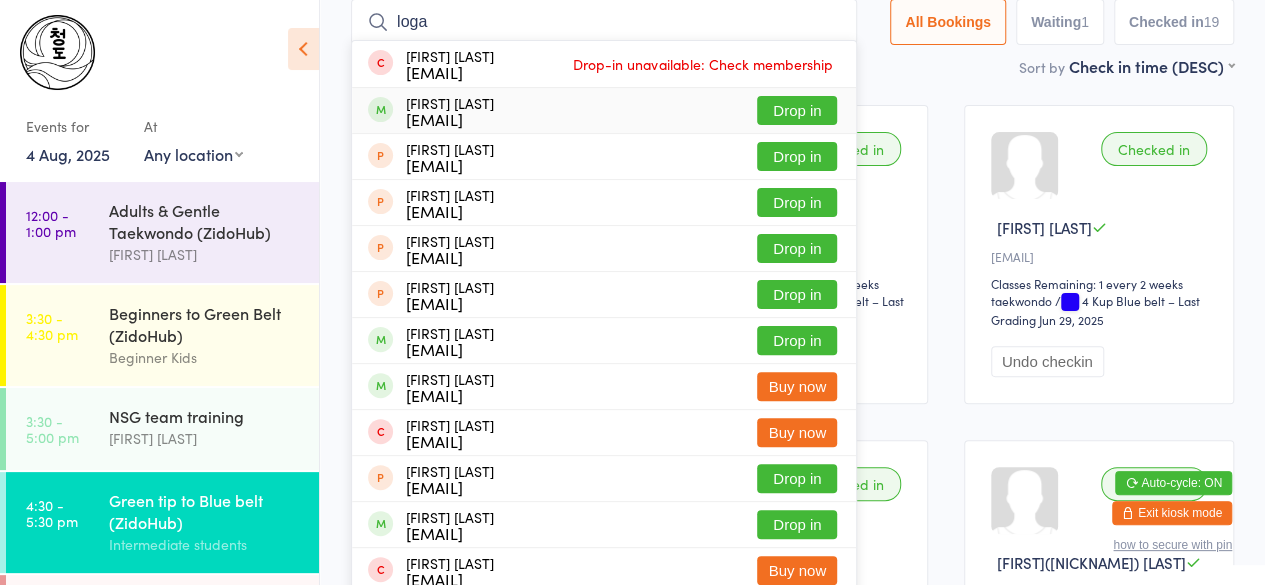 type on "loga" 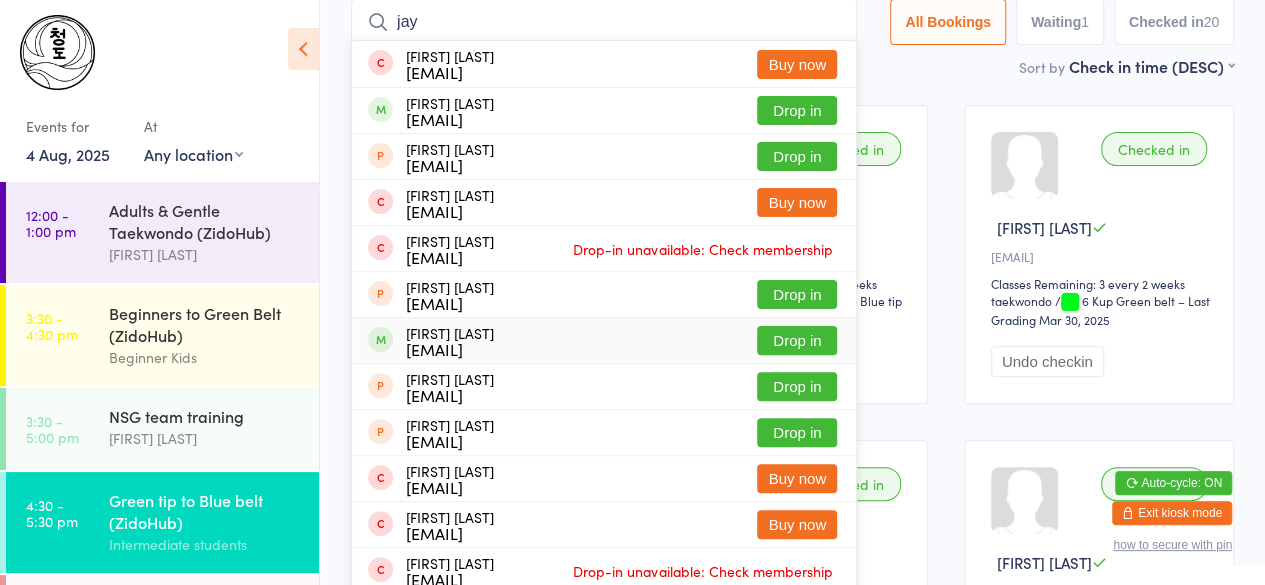 type on "jay" 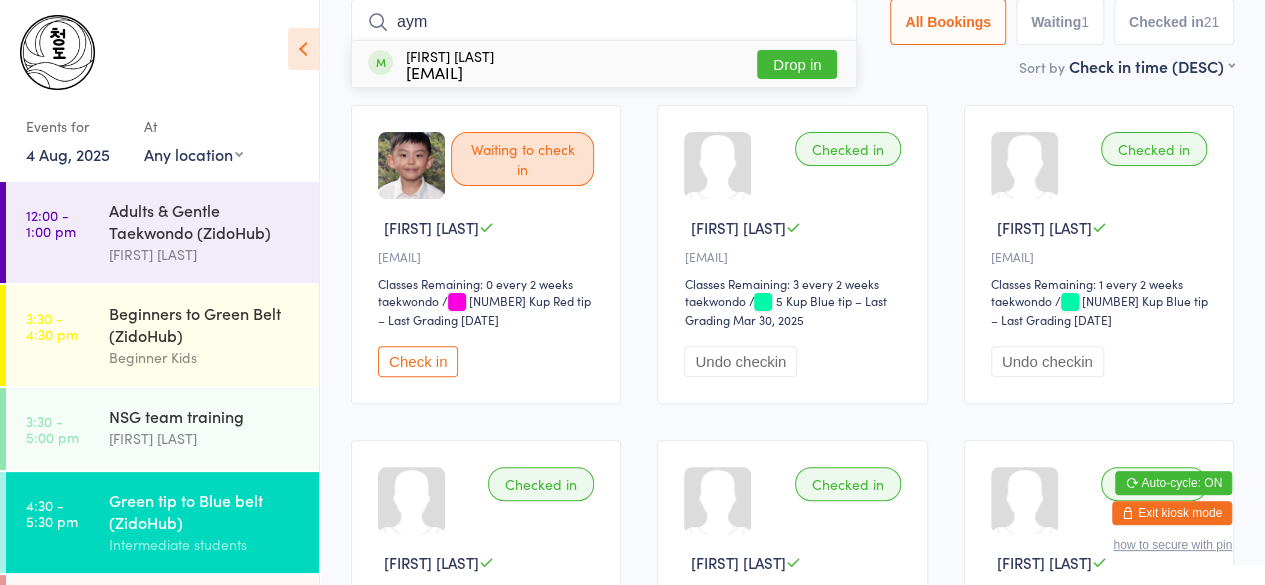 type on "aym" 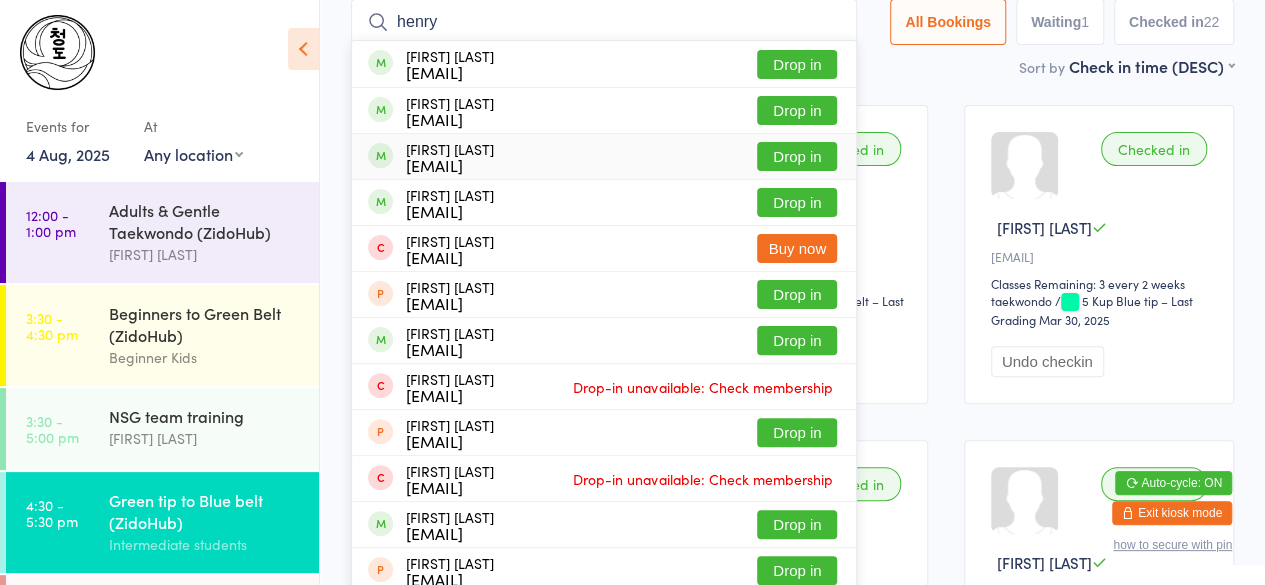 type on "henry" 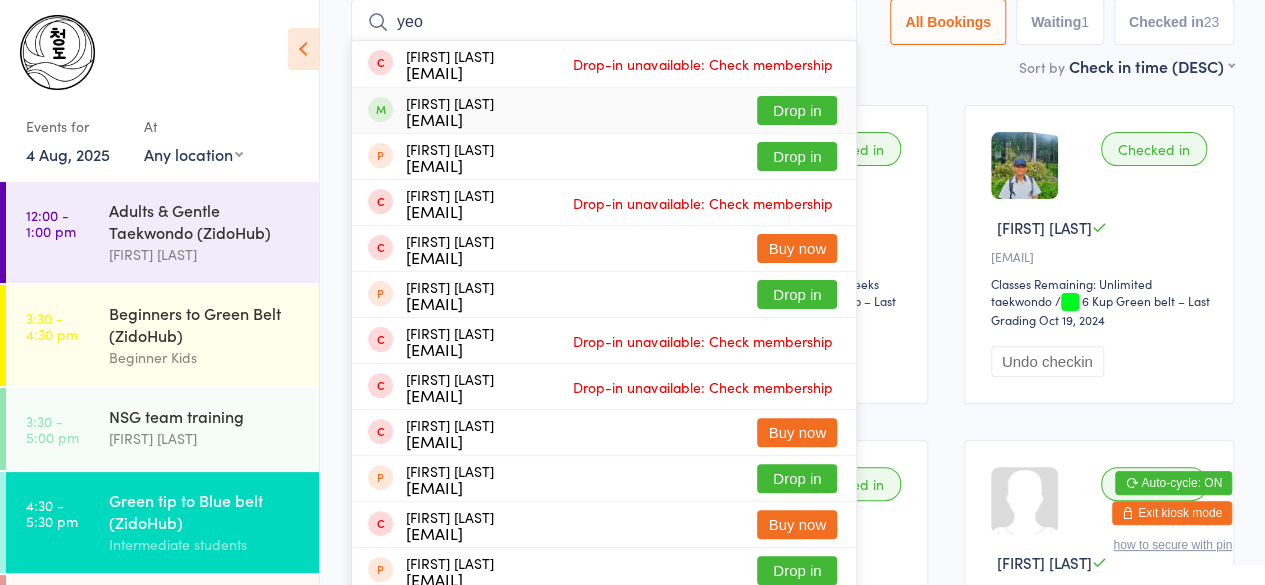 type on "yeo" 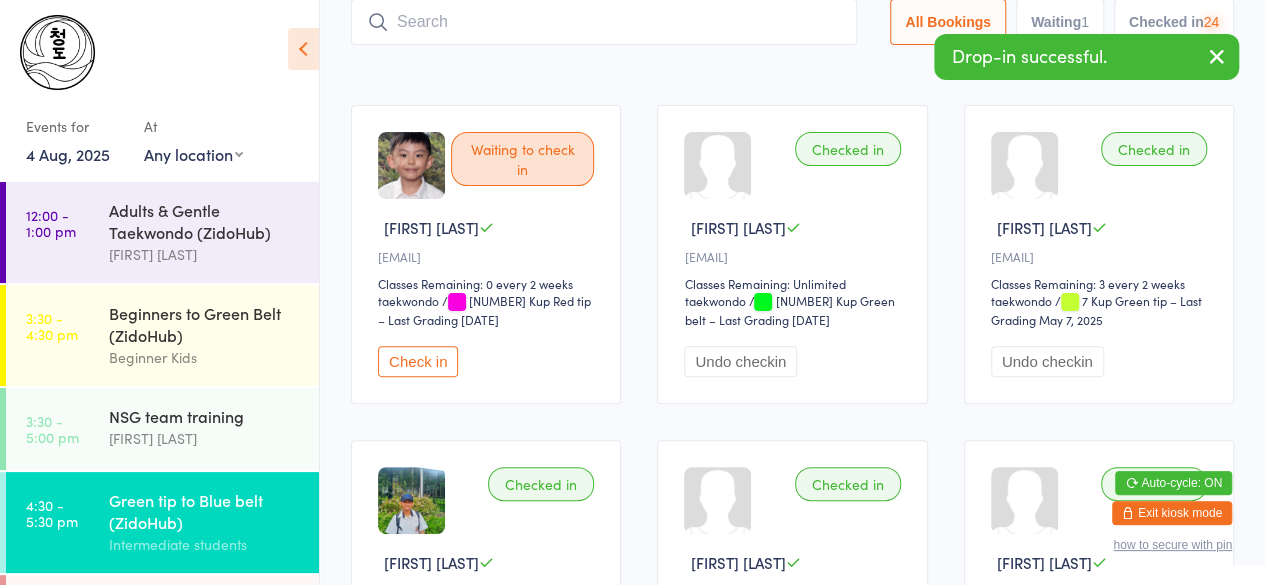 click on "[FIRST] [LAST]  K••••••••••3@gmail.com Classes Remaining: 0 every 2 weeks taekwondo  taekwondo   /  3 Kup Red tip – Last Grading Mar 30, 2025   Check in Checked in [FIRST] [LAST]  j•••••••••••4@gmail.com Classes Remaining: Unlimited taekwondo  taekwondo   /  6 Kup Green belt – Last Grading Jun 29, 2025   Undo checkin Checked in [FIRST] [LAST]  P•••••••••u@gmail.com Classes Remaining: 3 every 2 weeks taekwondo  taekwondo   /  7 Kup Green tip – Last Grading May 7, 2025   Undo checkin Checked in [FIRST] [LAST]  d•••••••••••1@gmail.com Classes Remaining: Unlimited taekwondo  taekwondo   /      /" at bounding box center (792, 1499) 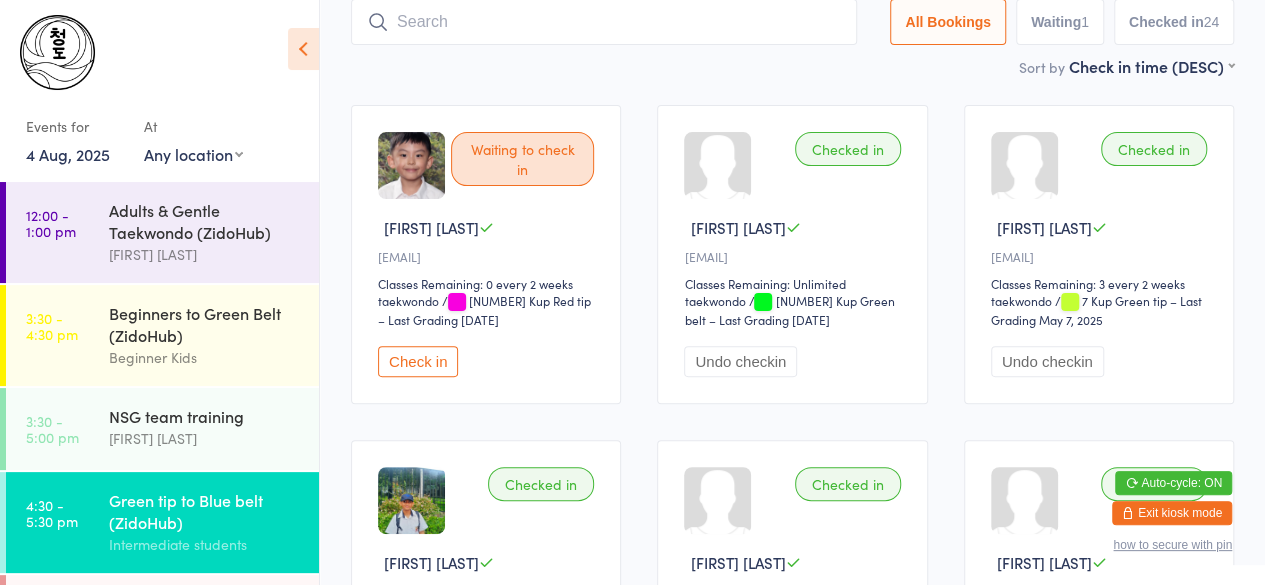 click at bounding box center (604, 22) 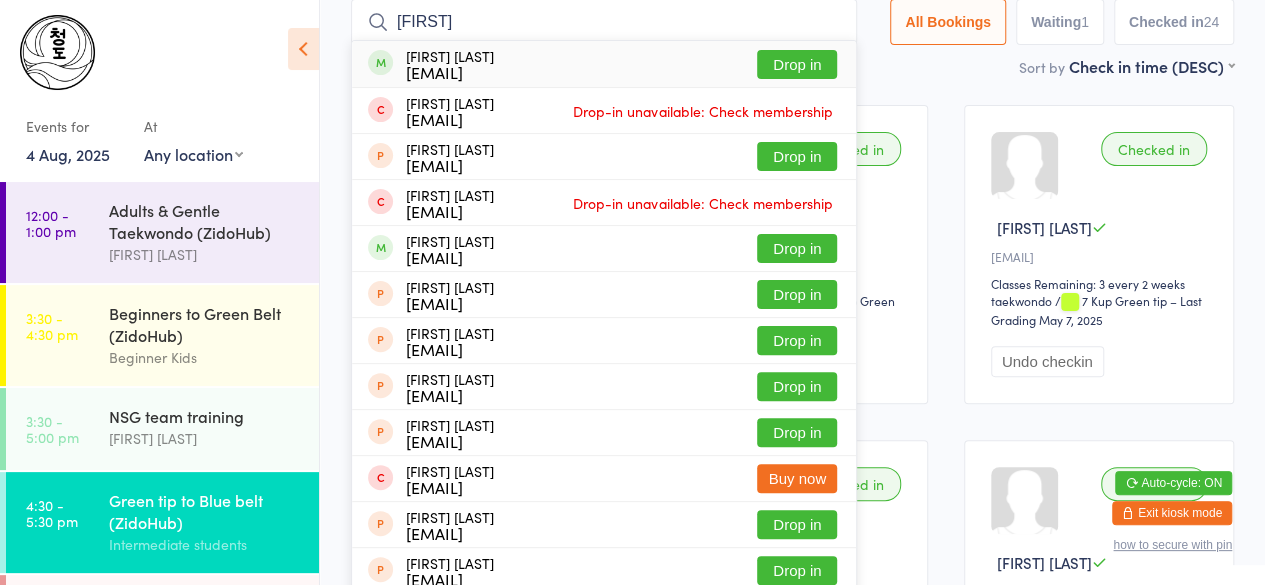 type on "[FIRST]" 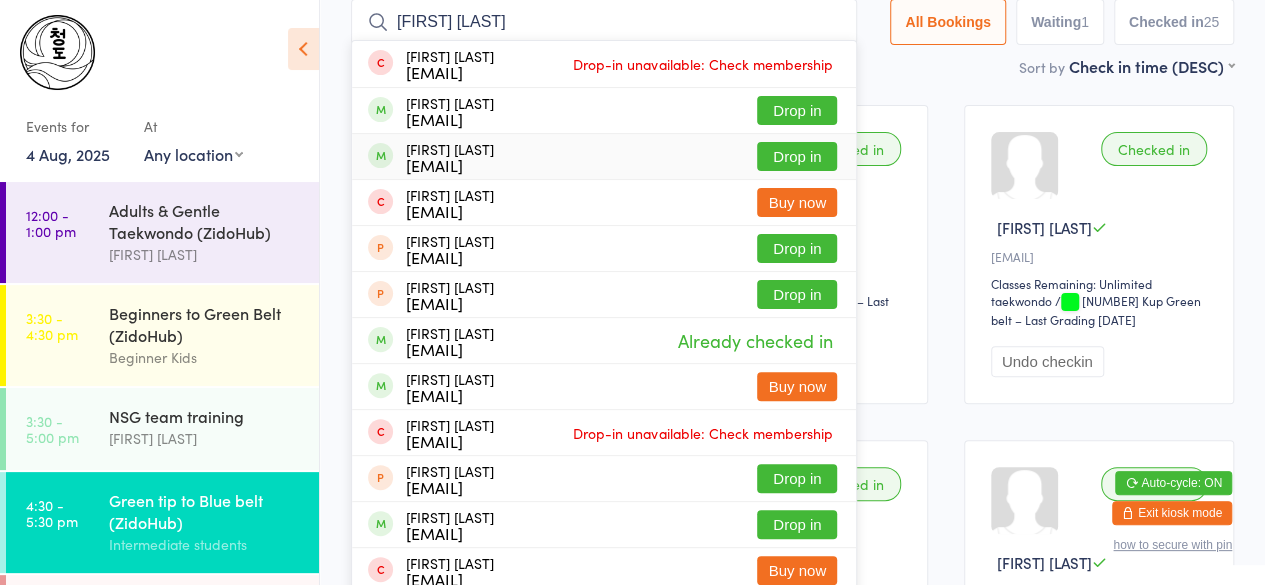 type on "[FIRST] [LAST]" 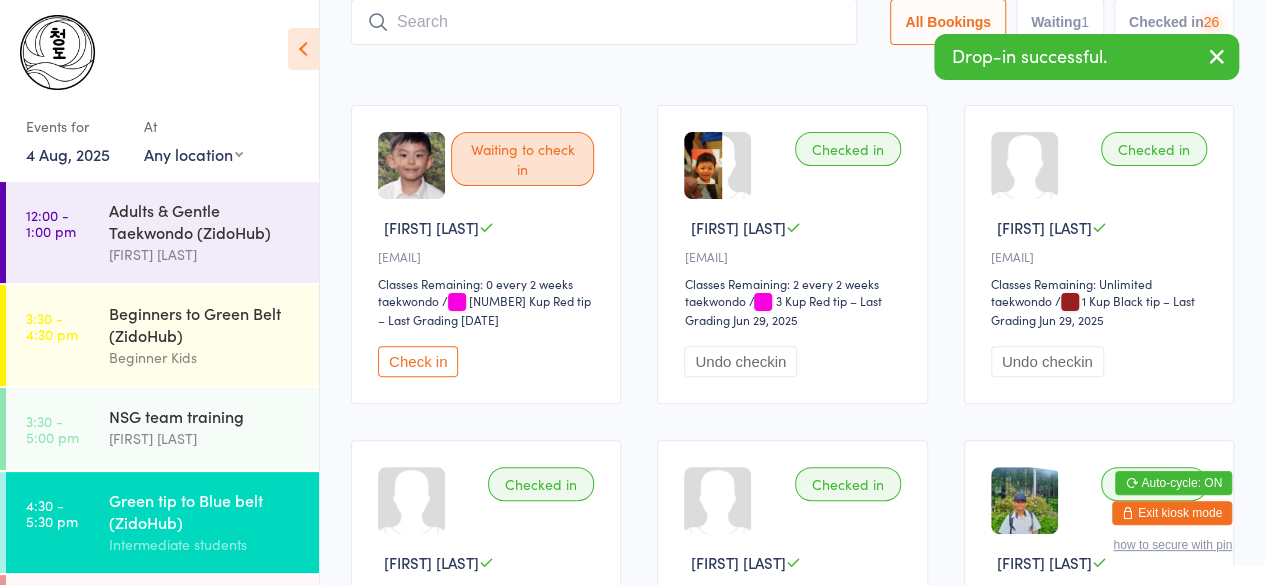 click on "[FIRST] [LAST]  c••••••••••3@gmail.com Classes Remaining: 0 every 2 weeks taekwondo  taekwondo   /  3 Kup Red tip – Last Grading Mar 30, 2025   Check in Checked in [FIRST] [LAST]  c••••i@hotmail.com Classes Remaining: 2 every 2 weeks taekwondo  taekwondo   /  3 Kup Red tip – Last Grading Jun 29, 2025   Undo checkin Checked in [FIRST] [LAST]  k••••6@hotmail.com Classes Remaining: Unlimited taekwondo  taekwondo   /  1 Kup Black tip – Last Grading Jun 29, 2025   Undo checkin Checked in [FIRST] [LAST]  j•••••••••••4@gmail.com Classes Remaining: Unlimited taekwondo  taekwondo   /    Undo checkin Checked in [FIRST] [LAST]    /" at bounding box center (792, 1499) 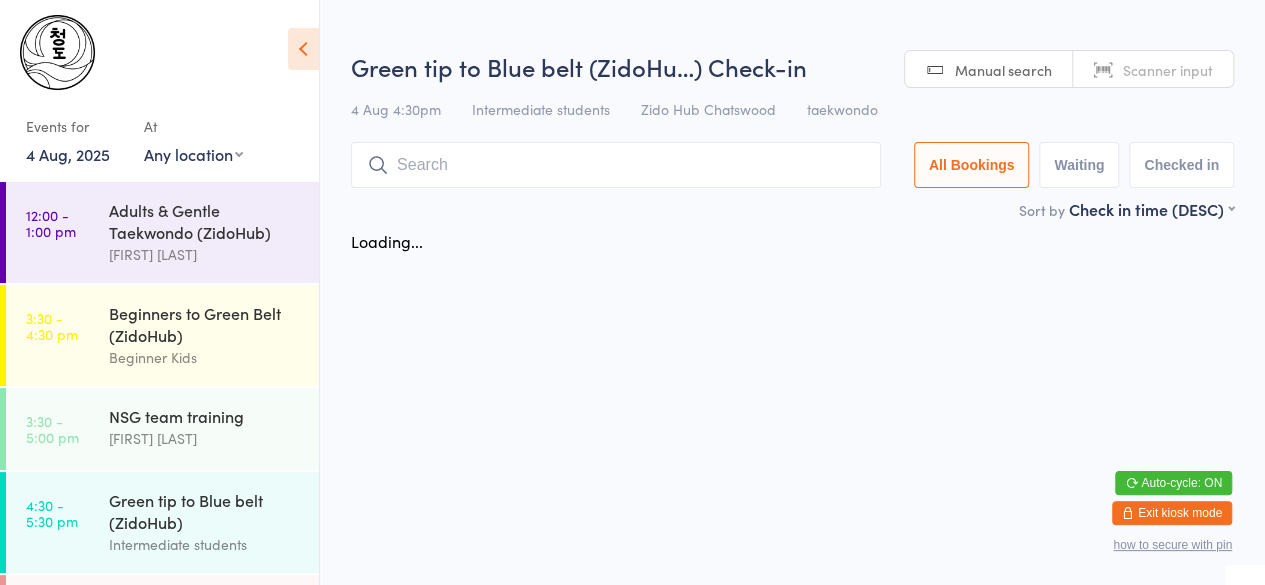 scroll, scrollTop: 0, scrollLeft: 0, axis: both 